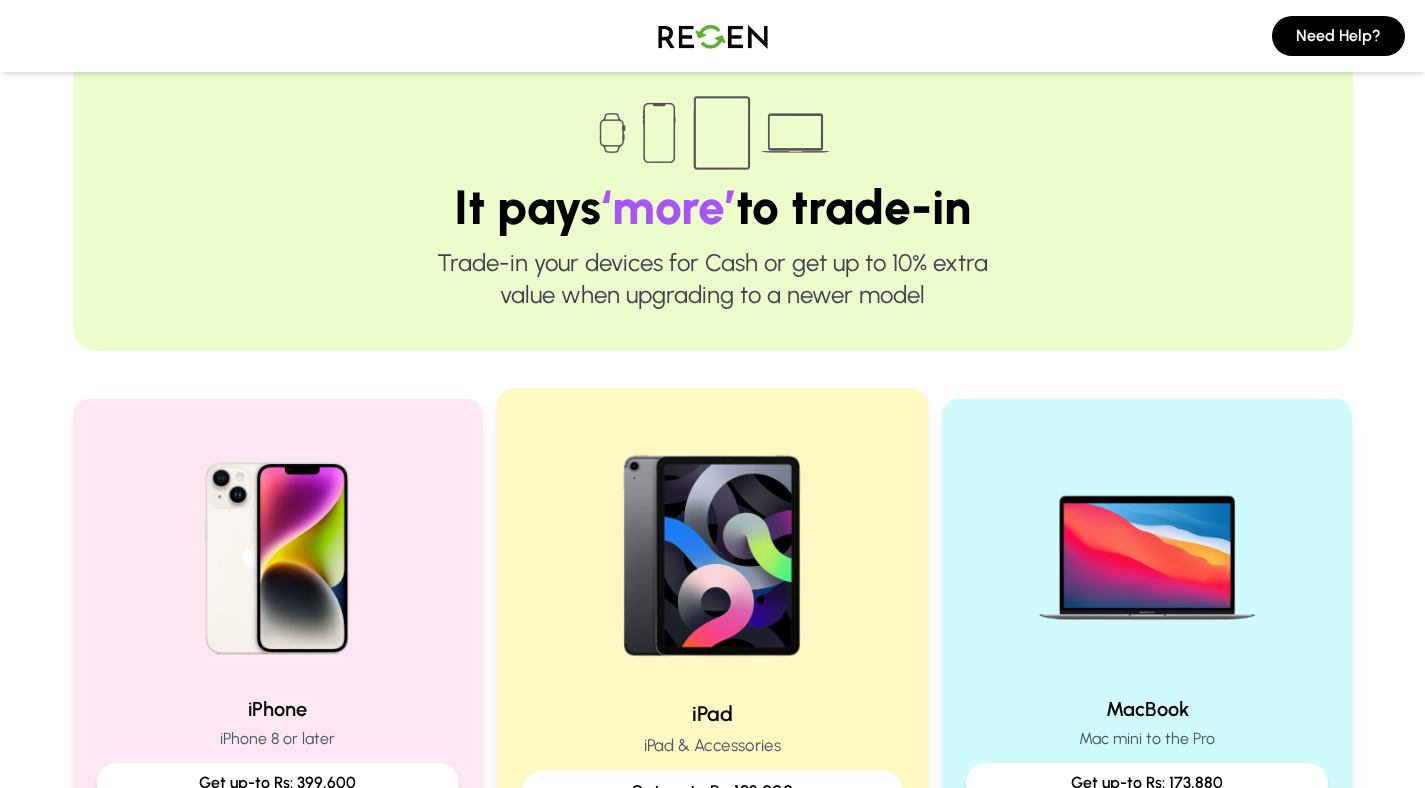 scroll, scrollTop: 97, scrollLeft: 0, axis: vertical 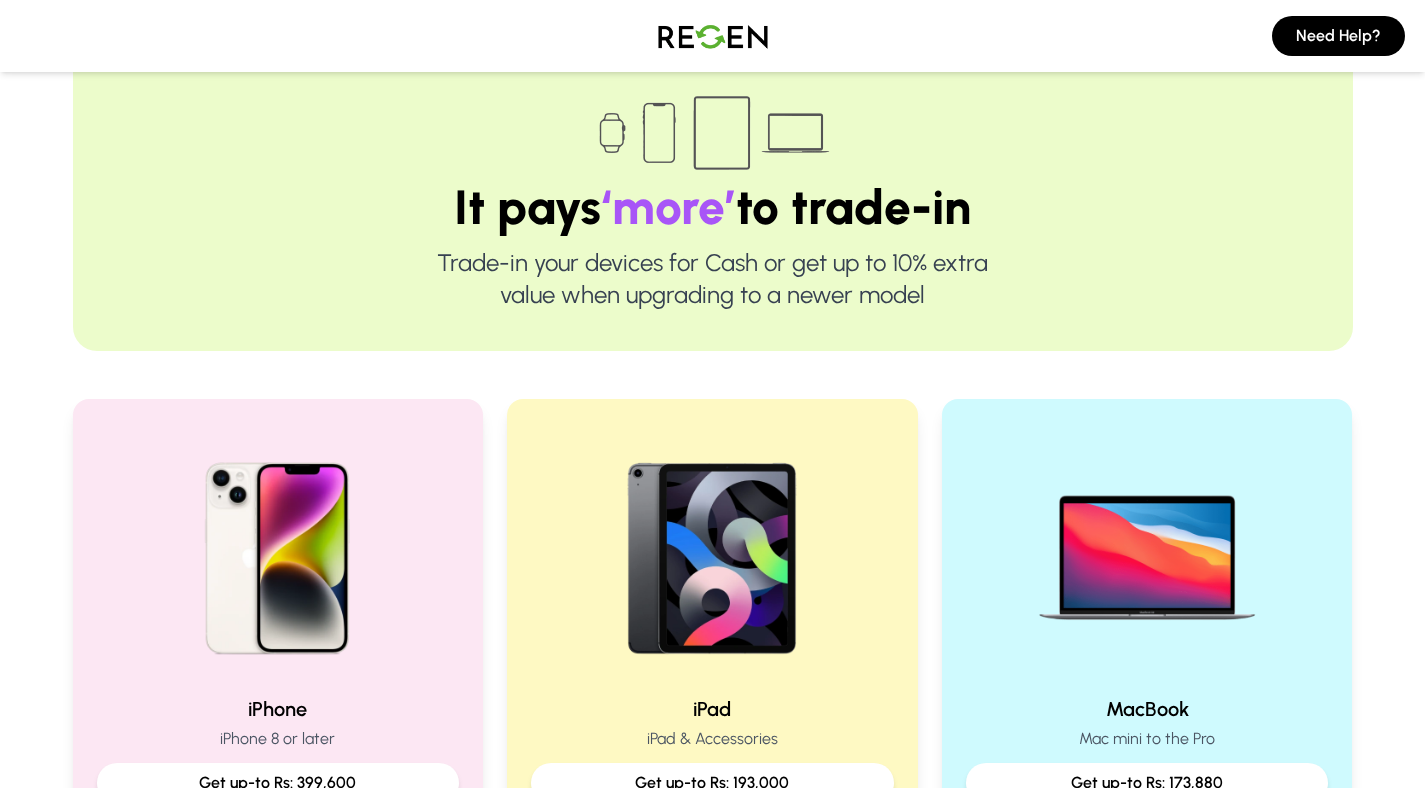 drag, startPoint x: 772, startPoint y: 274, endPoint x: 960, endPoint y: 308, distance: 191.04973 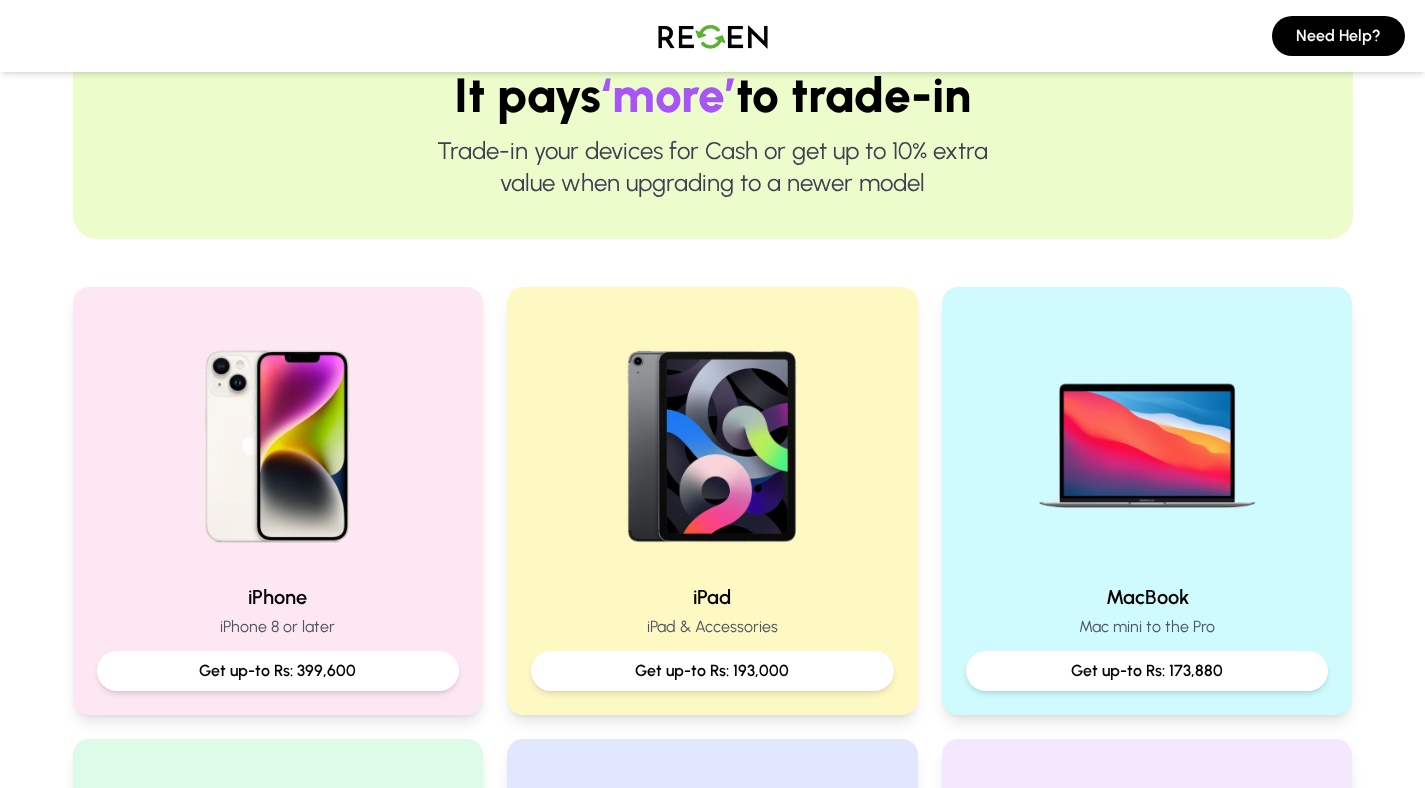 scroll, scrollTop: 359, scrollLeft: 0, axis: vertical 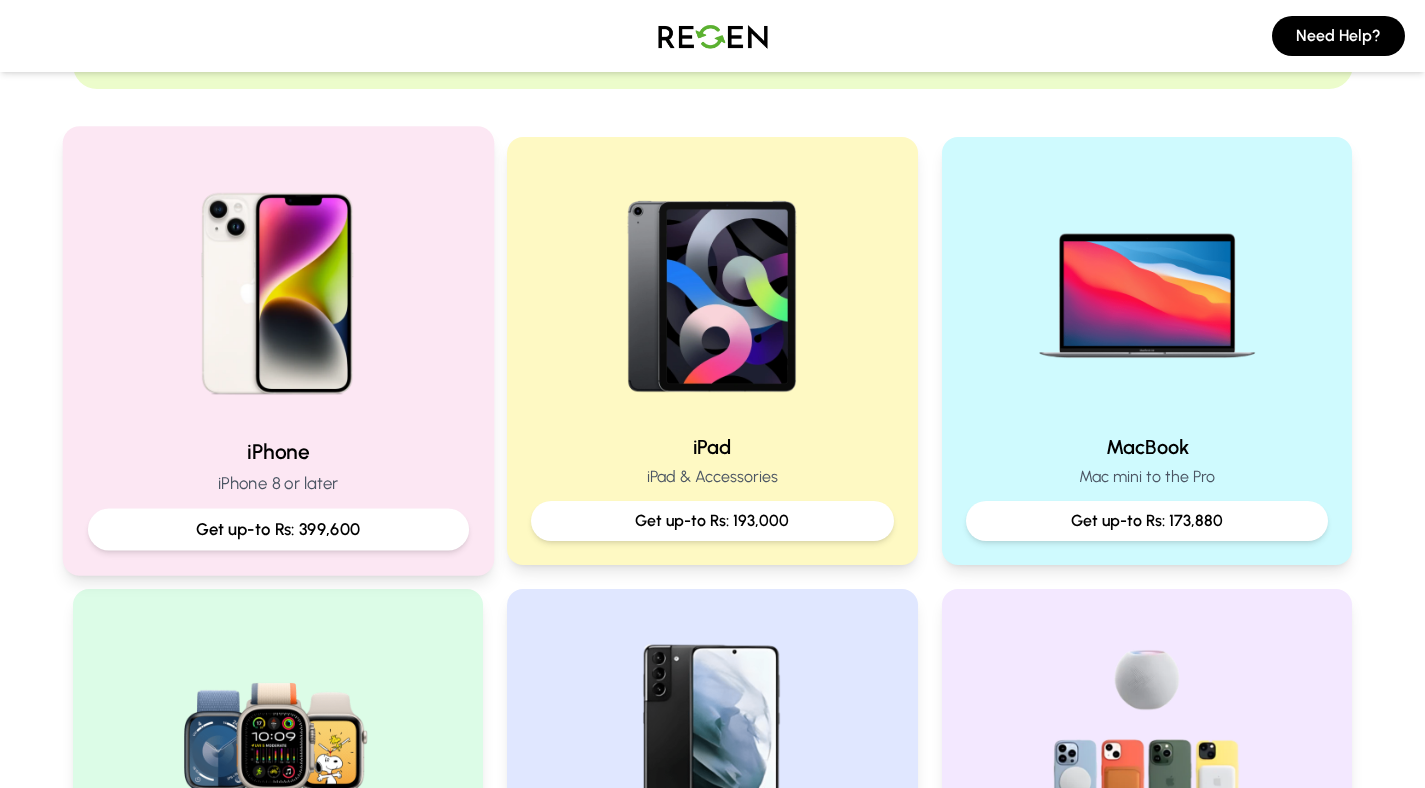 click on "Get up-to Rs: 399,600" at bounding box center (277, 529) 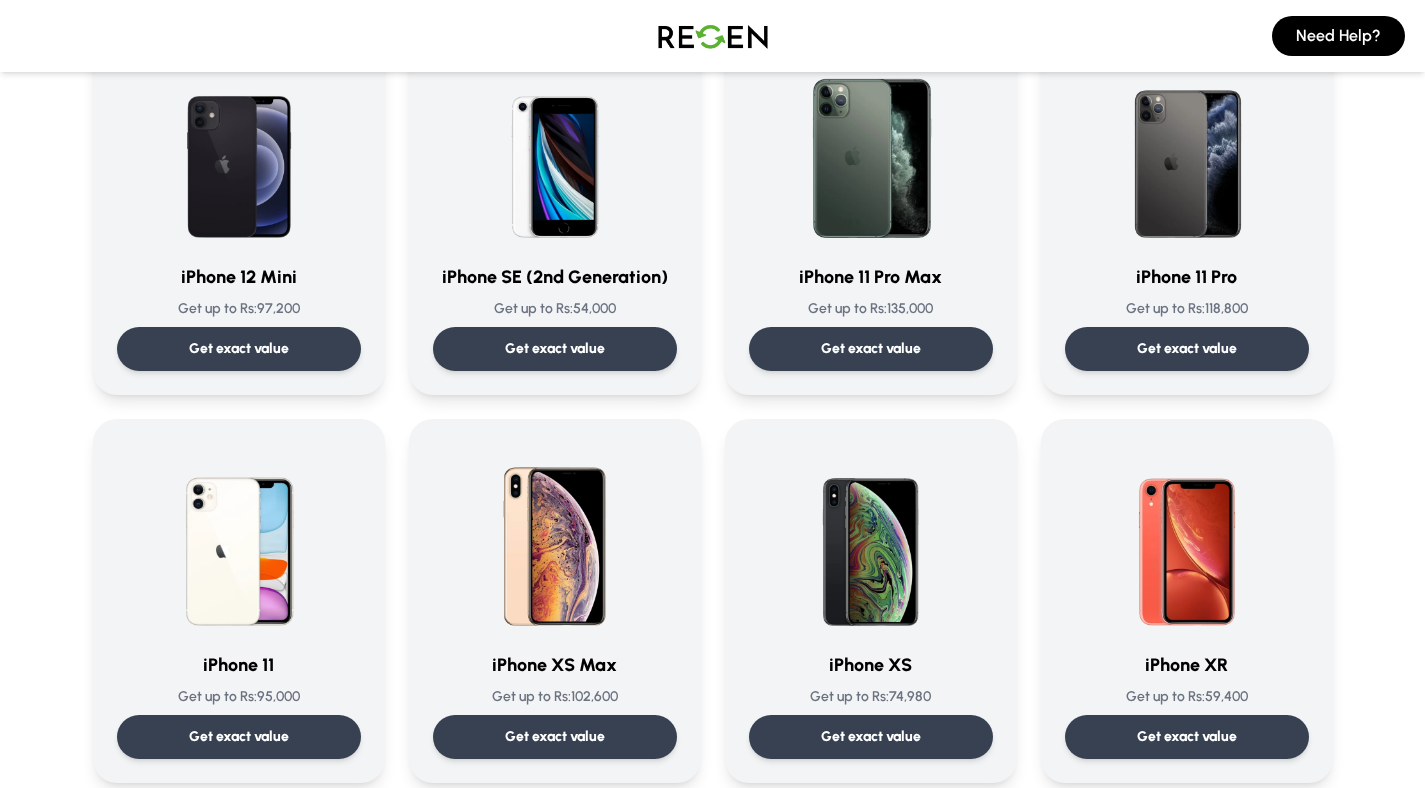 scroll, scrollTop: 1530, scrollLeft: 0, axis: vertical 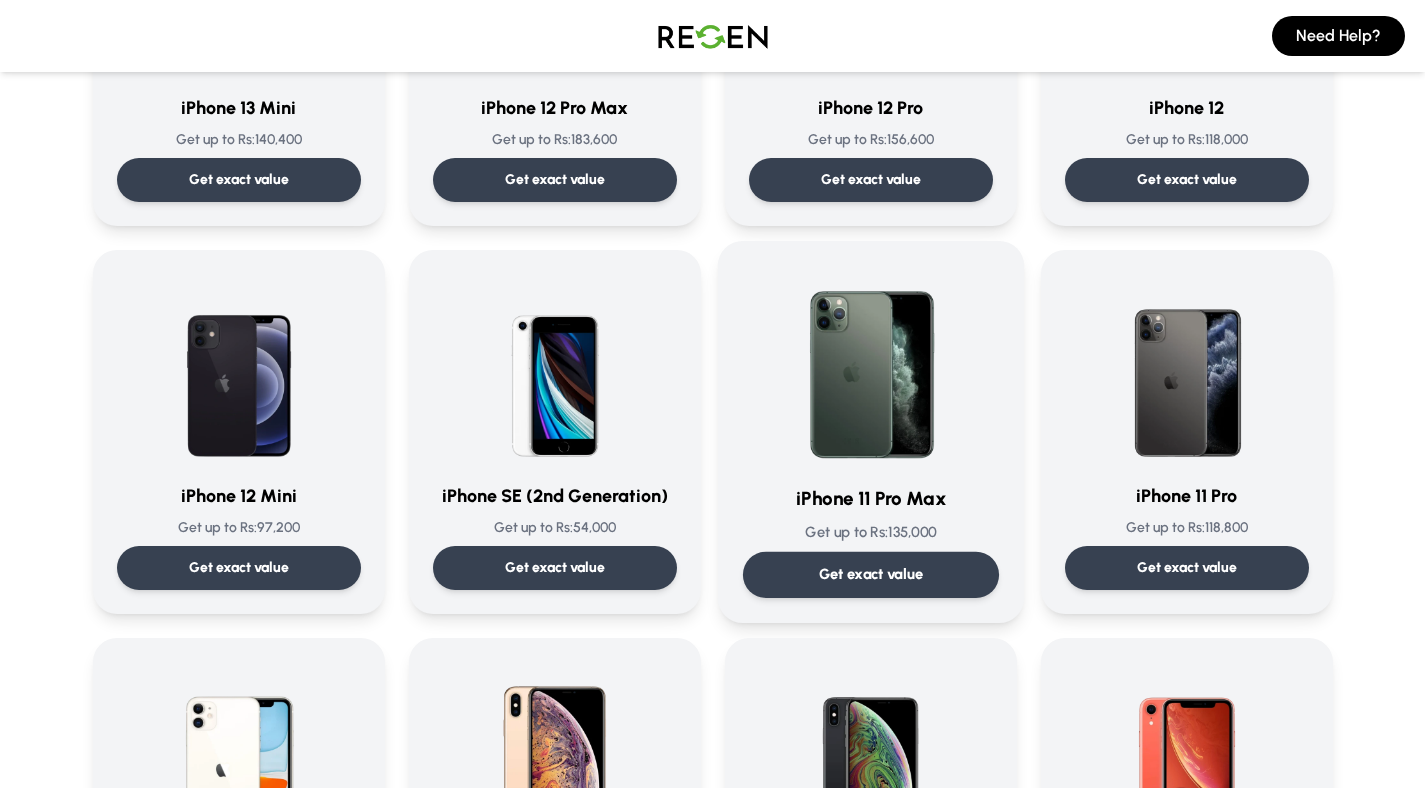 click at bounding box center (871, 367) 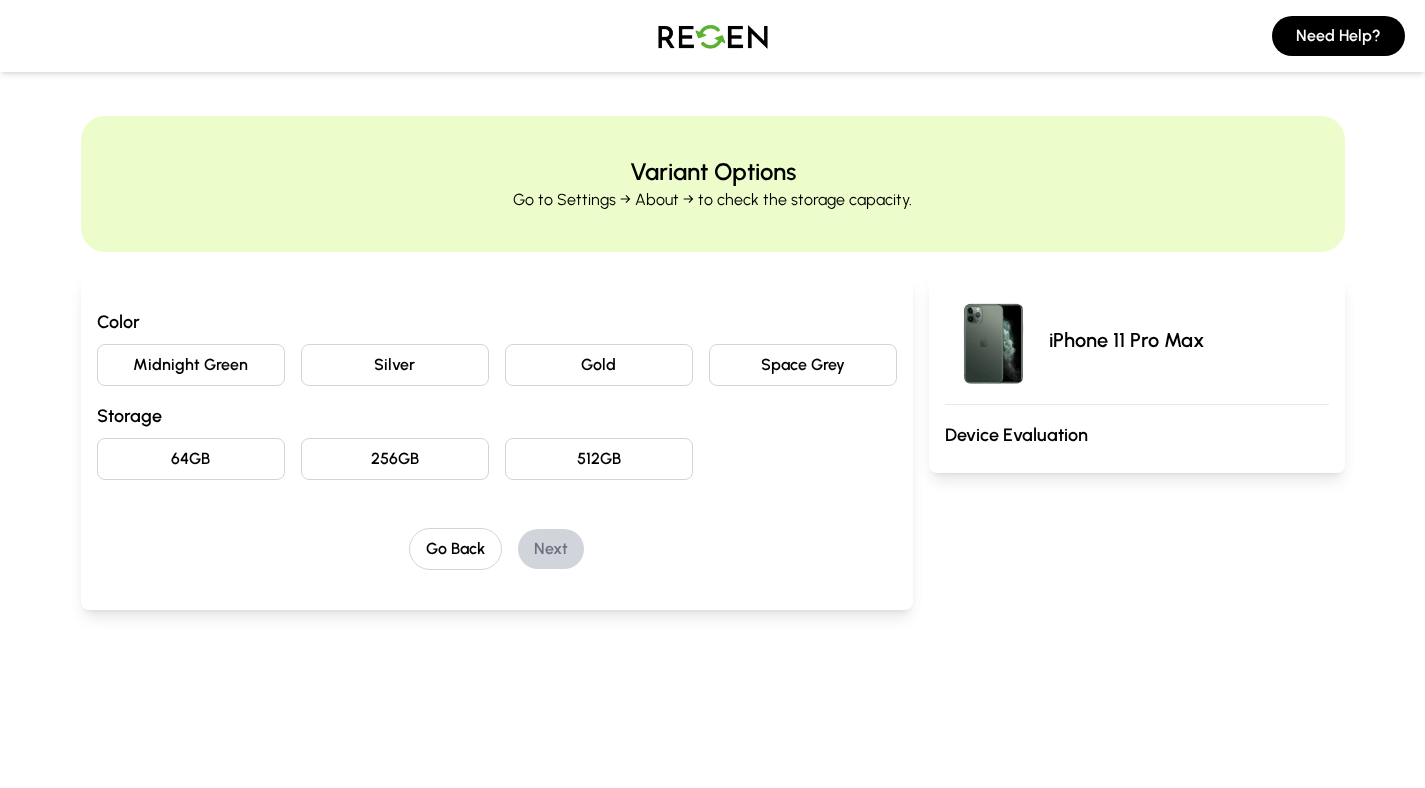 click on "Space Grey" at bounding box center (803, 365) 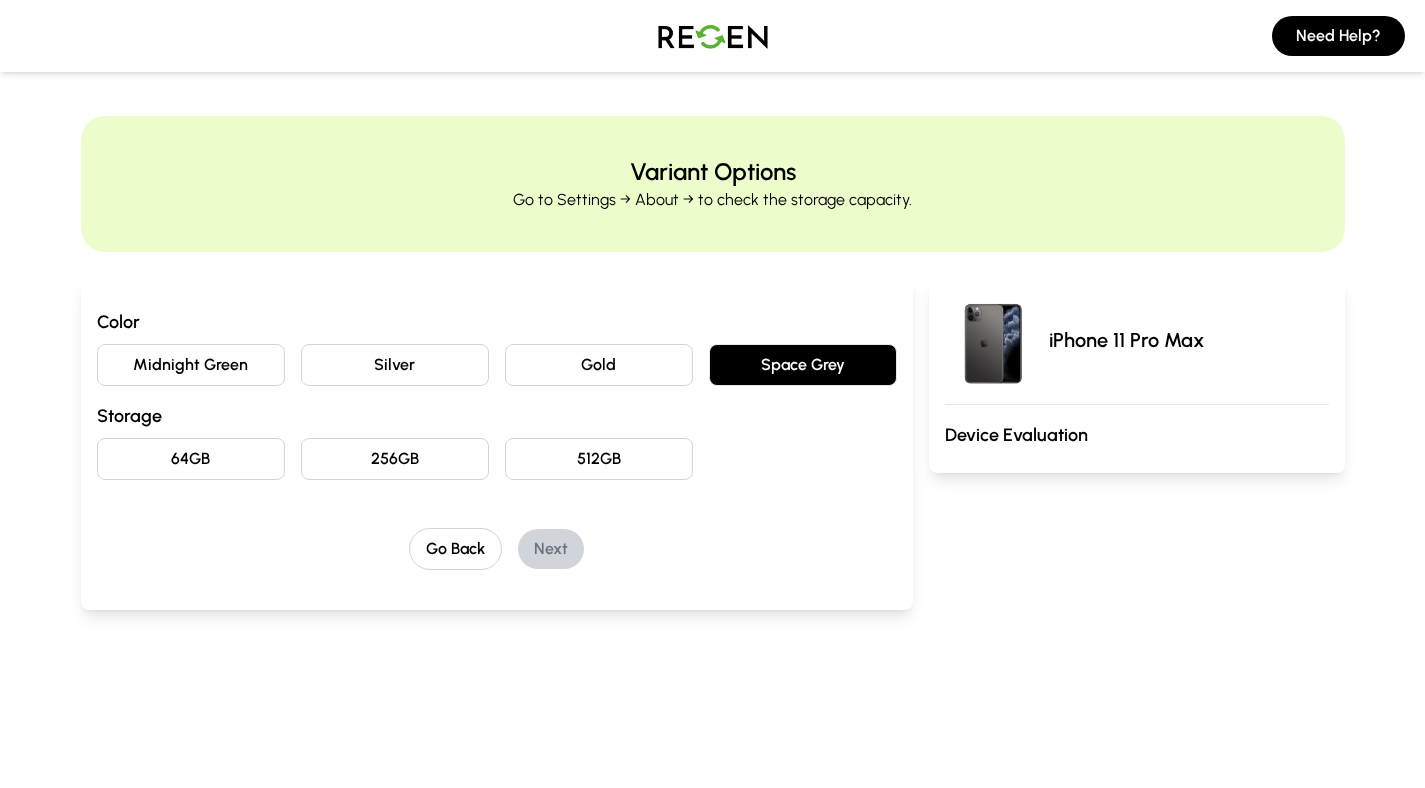 click on "64GB" at bounding box center (191, 459) 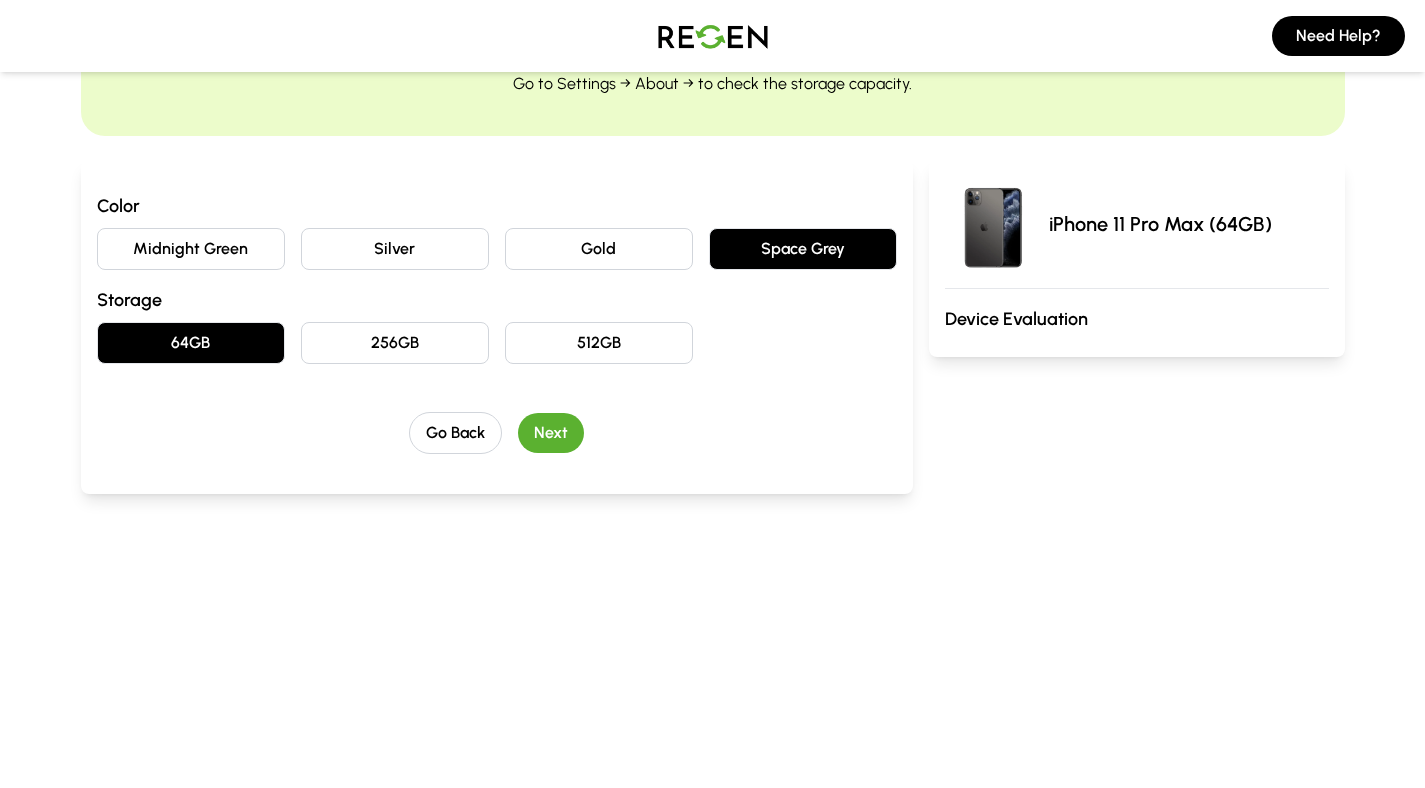 scroll, scrollTop: 0, scrollLeft: 0, axis: both 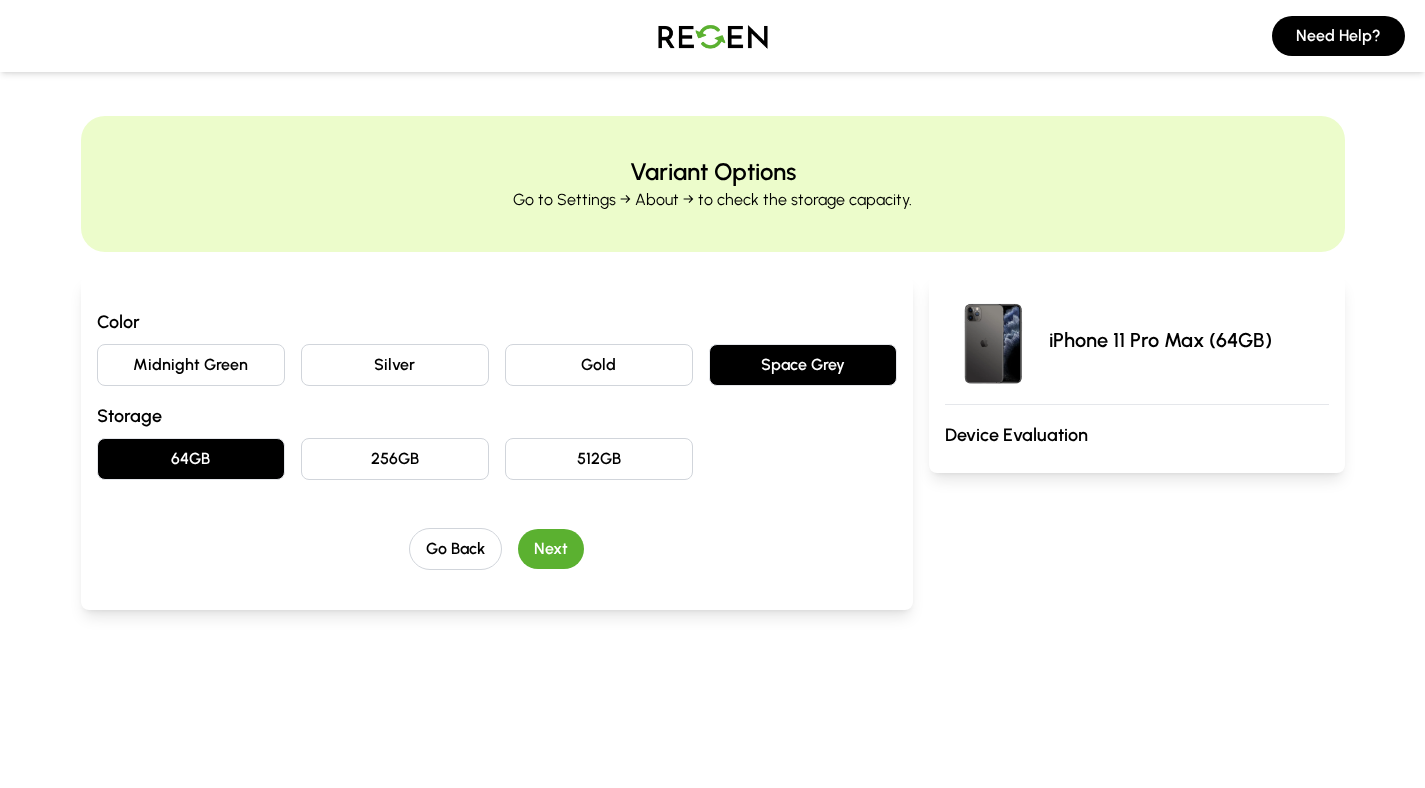 click on "Color Midnight Green Silver Gold Space Grey Storage 64GB 256GB 512GB Go Back Next" at bounding box center (497, 443) 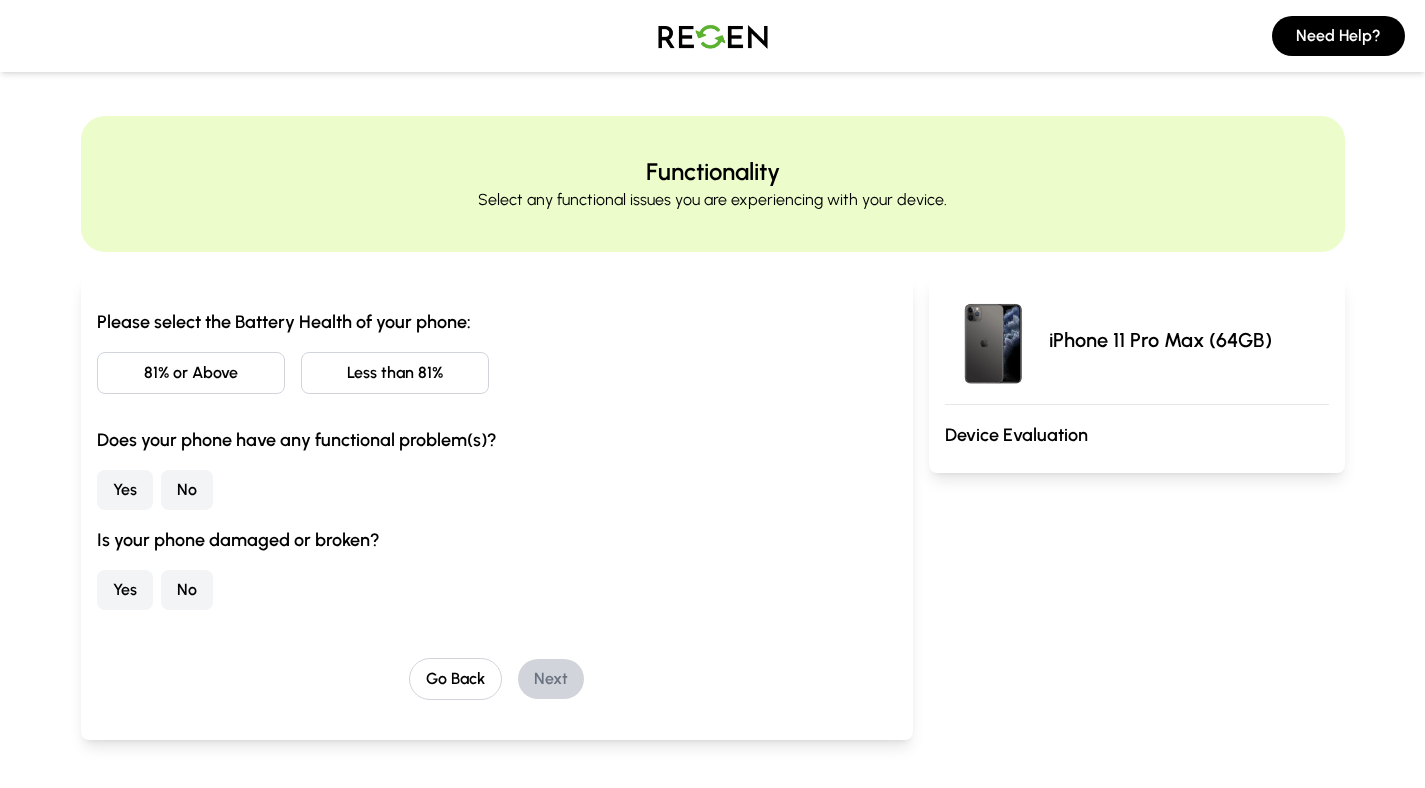 click on "Less than 81%" at bounding box center (395, 373) 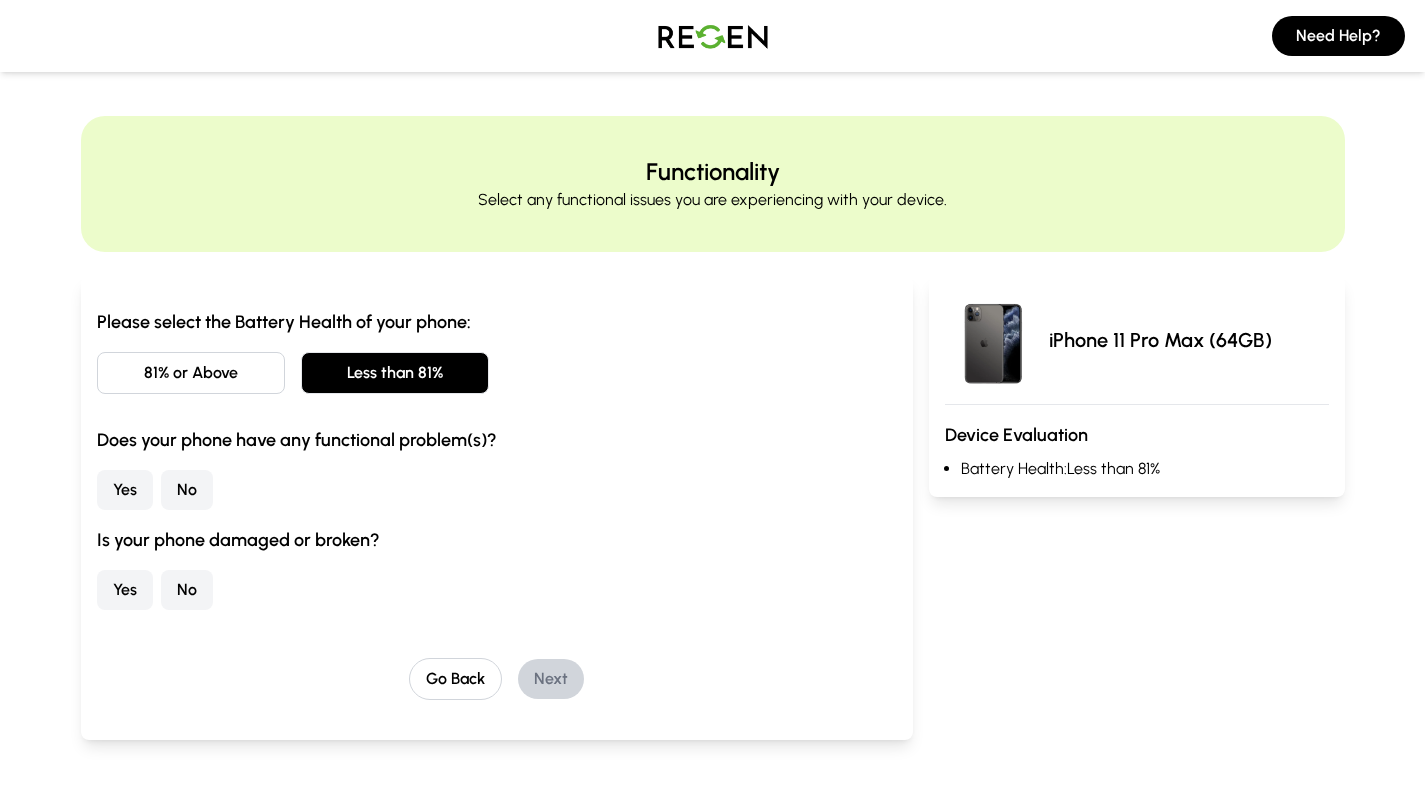 click on "No" at bounding box center (187, 490) 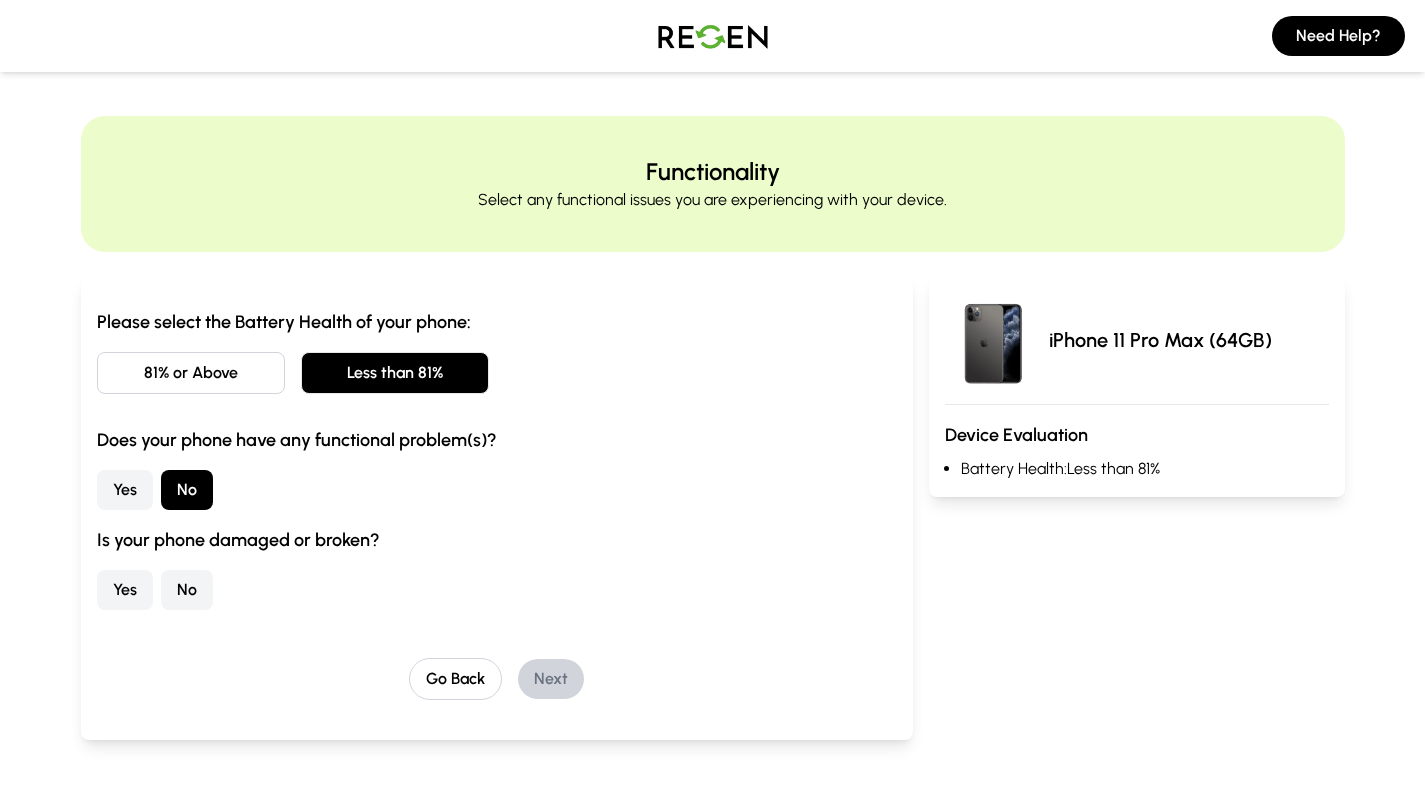click on "No" at bounding box center (187, 590) 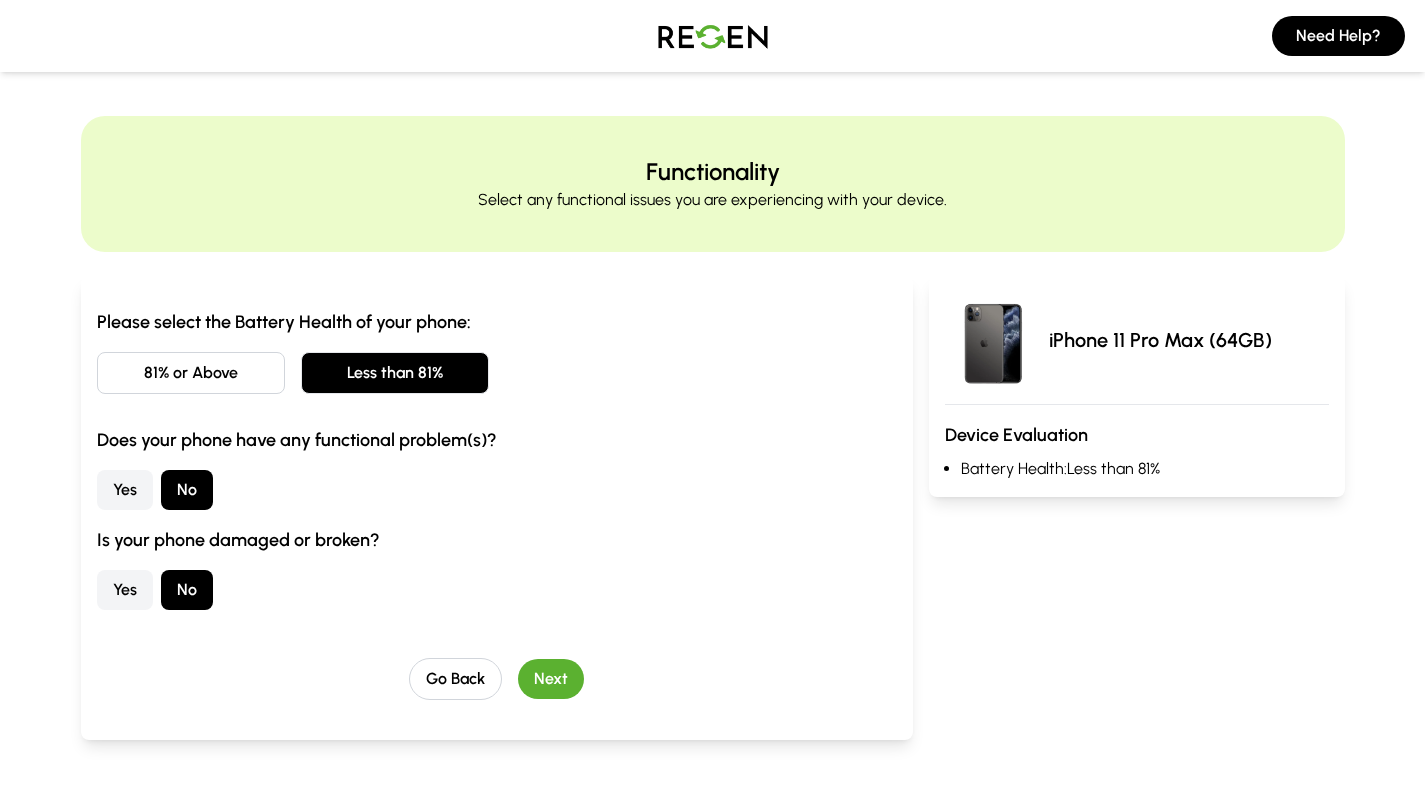 click on "Next" at bounding box center [551, 679] 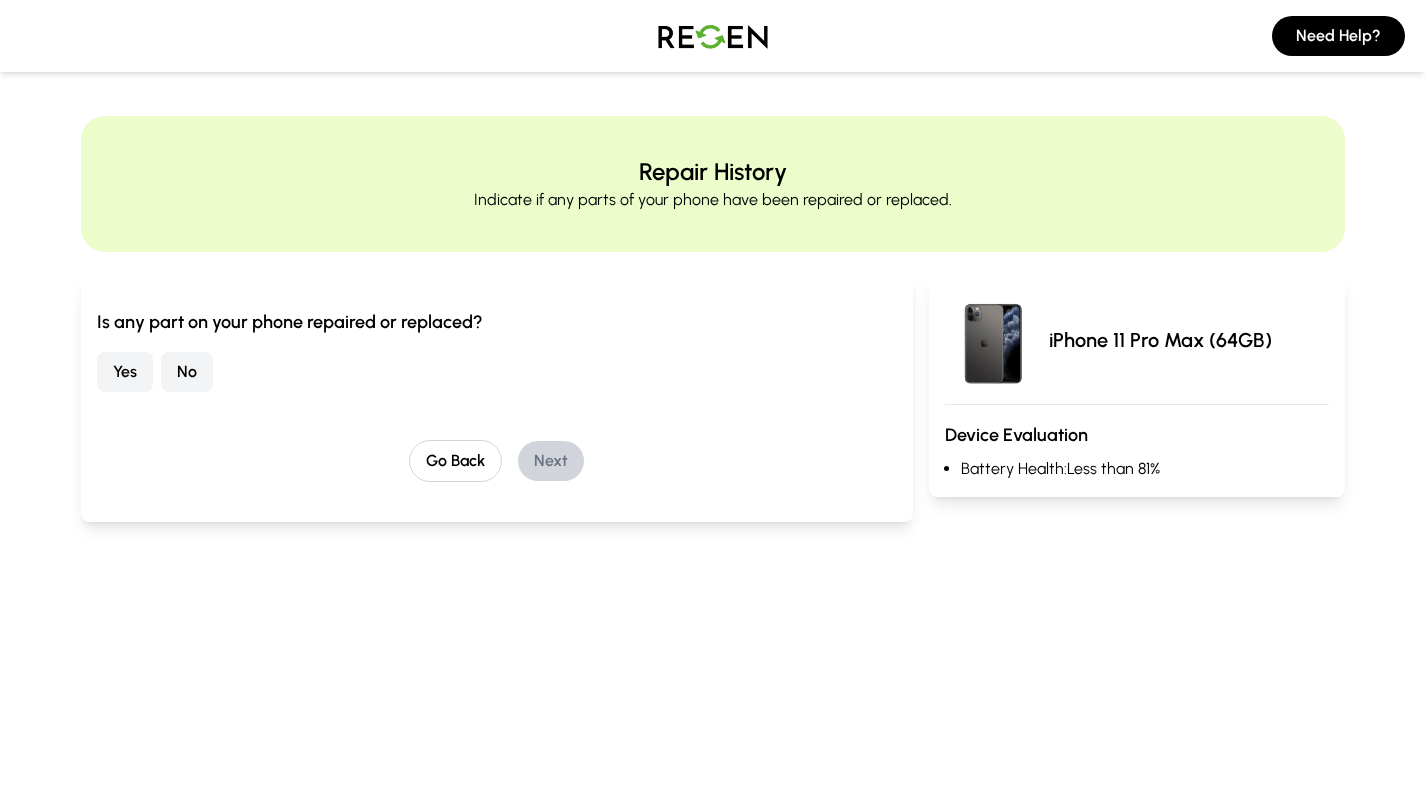 click on "No" at bounding box center [187, 372] 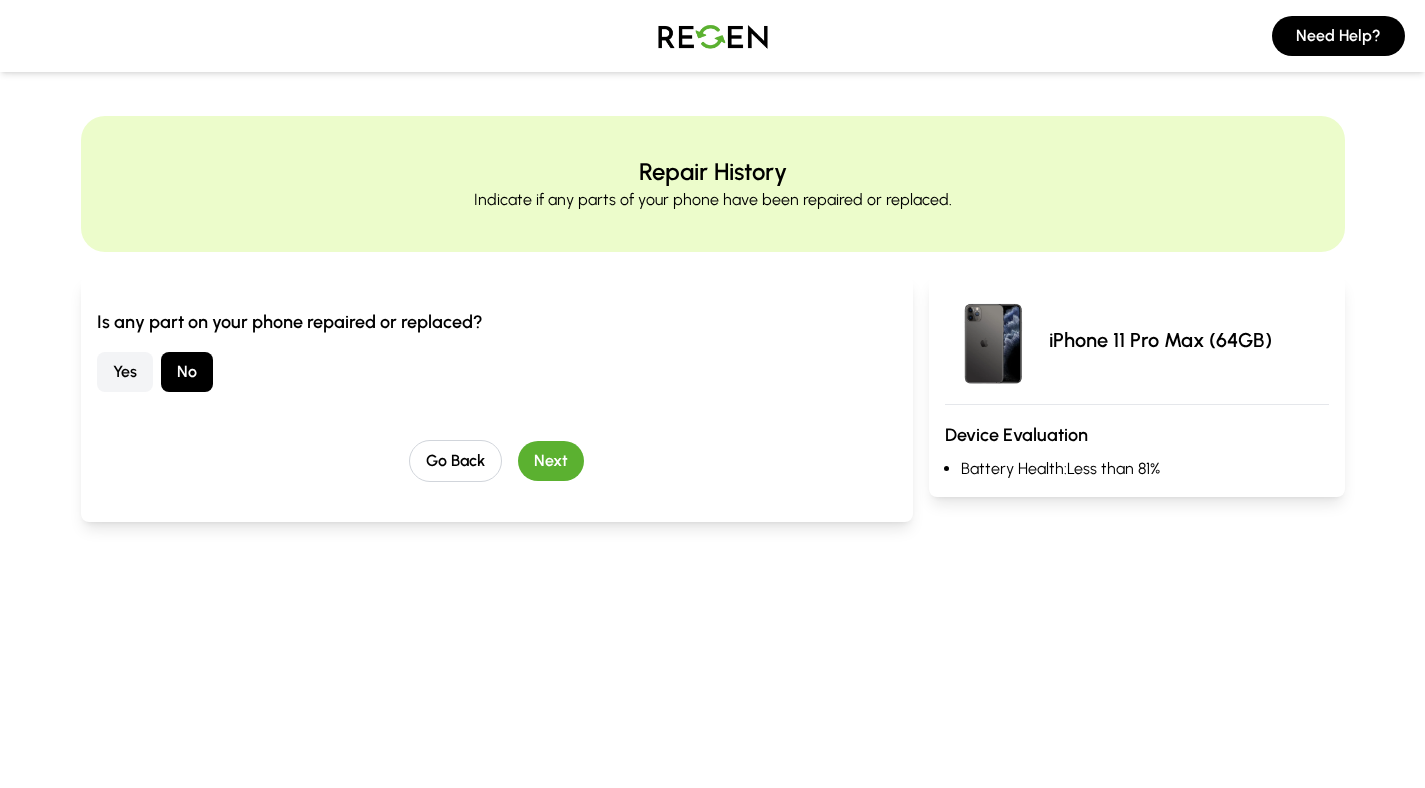 click on "Next" at bounding box center [551, 461] 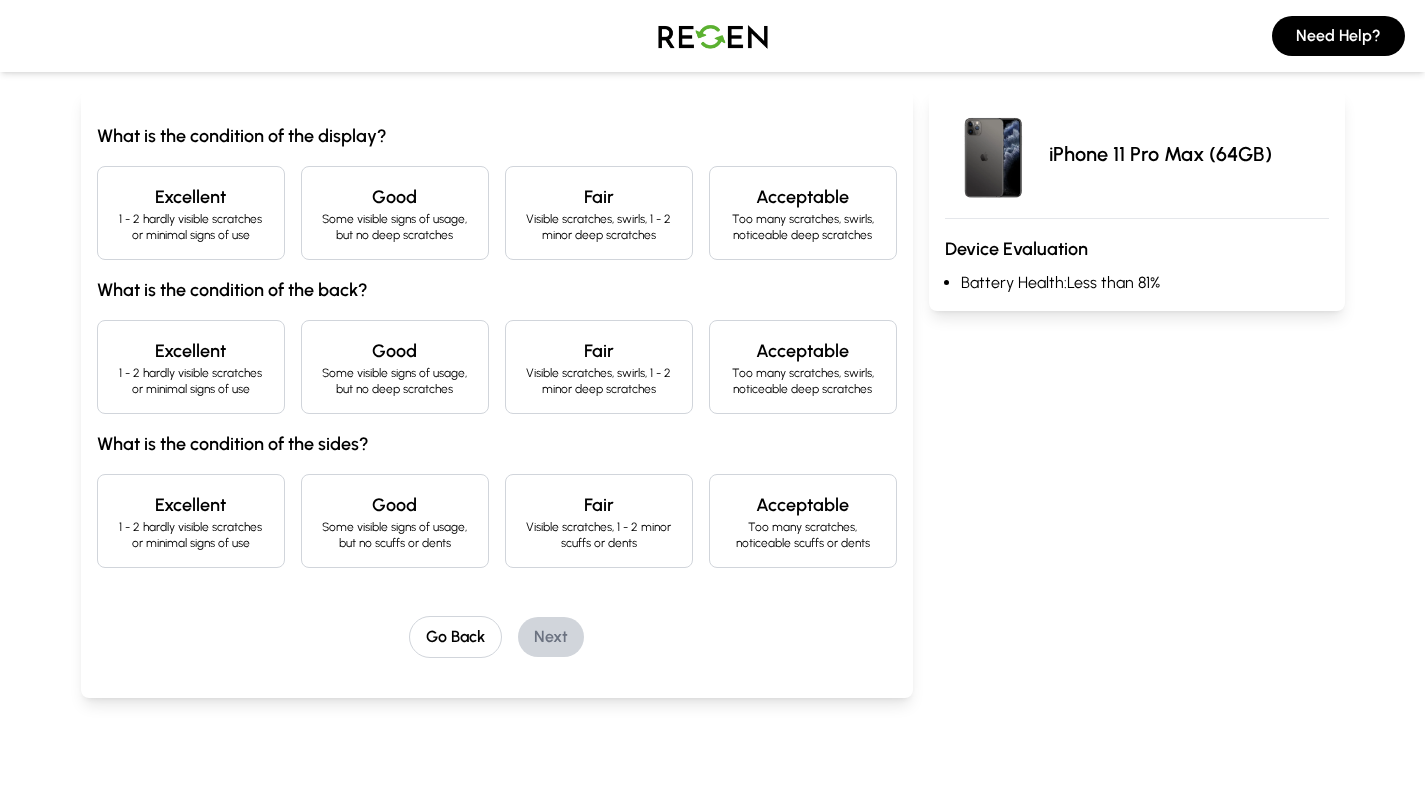 scroll, scrollTop: 191, scrollLeft: 0, axis: vertical 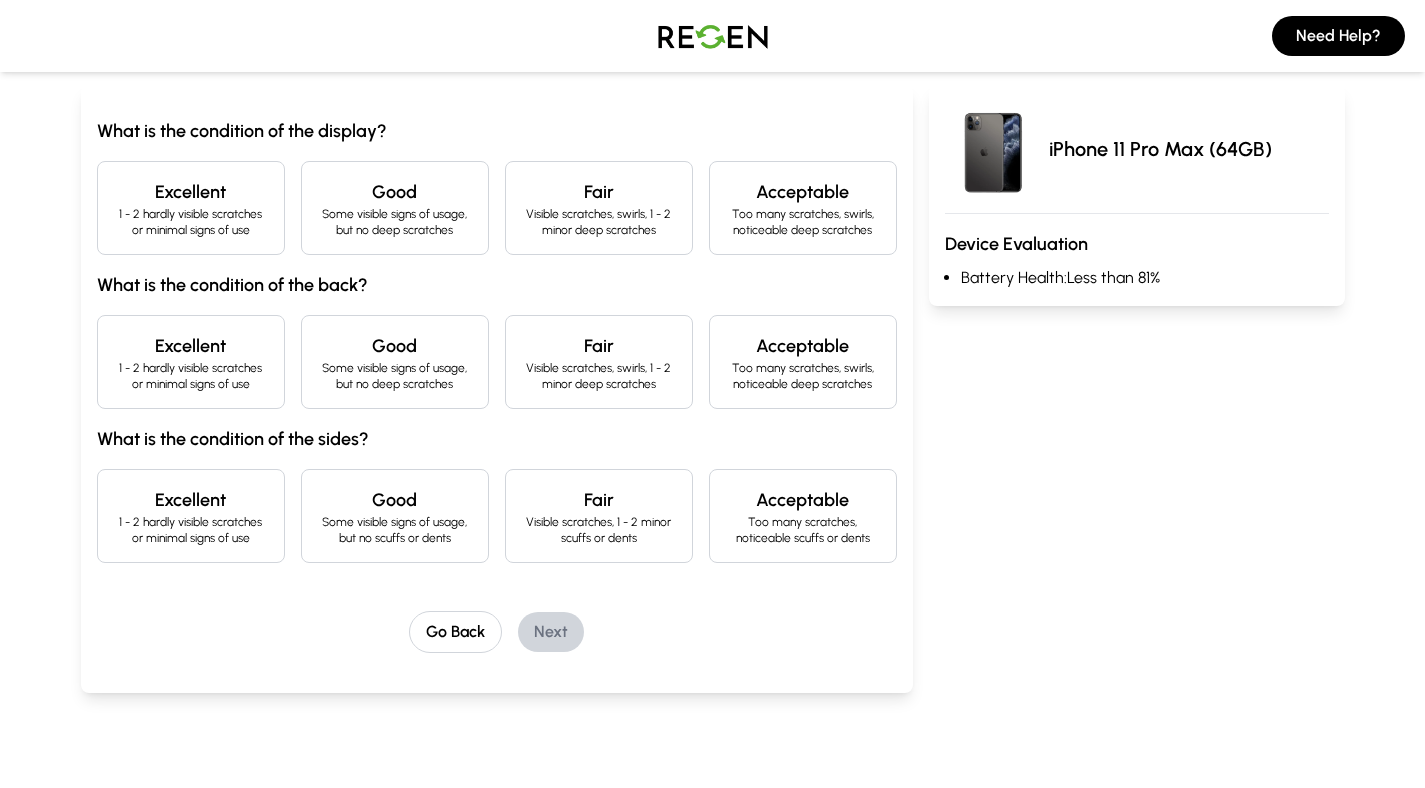 click on "Excellent" at bounding box center [191, 192] 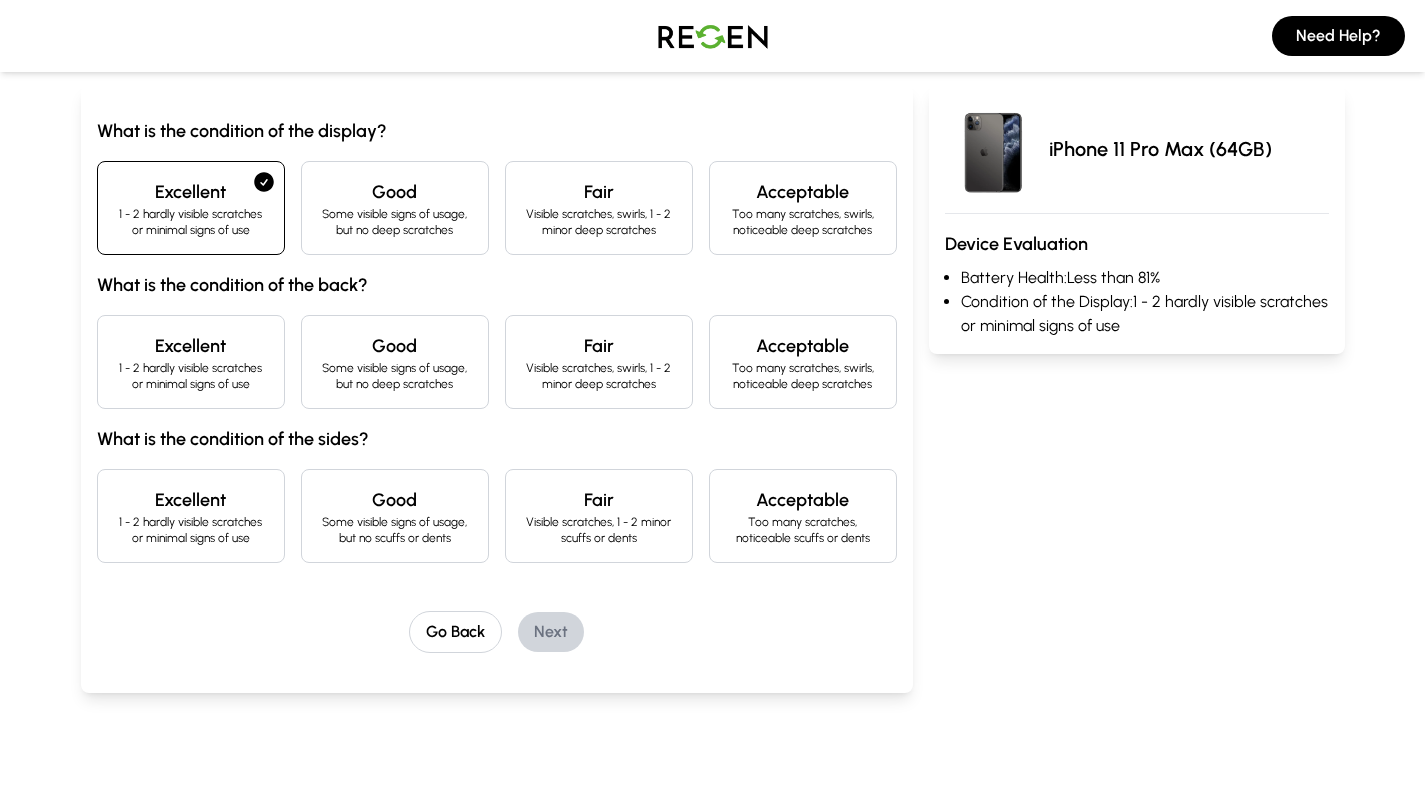 click on "Excellent" at bounding box center [191, 346] 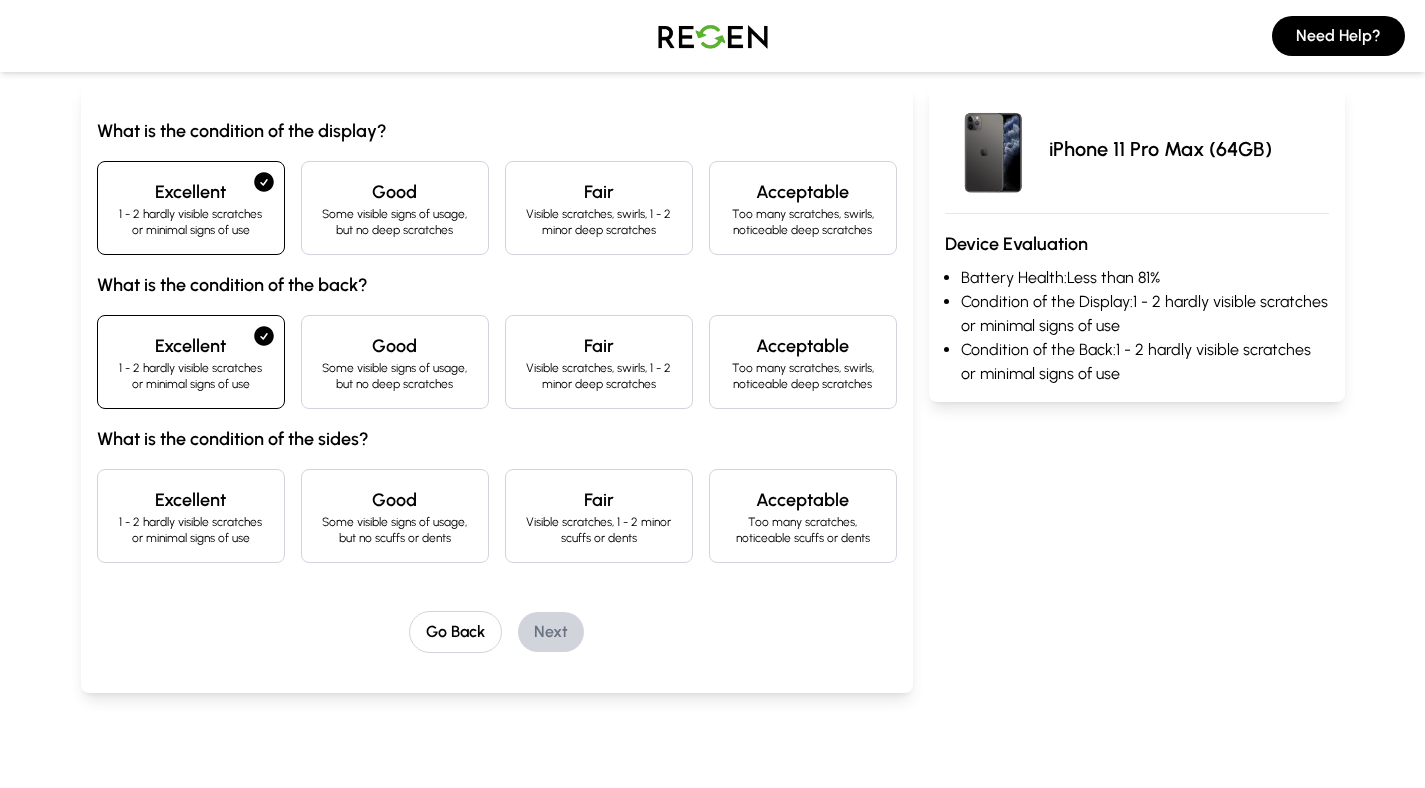 click on "1 - 2 hardly visible scratches or minimal signs of use" at bounding box center [191, 530] 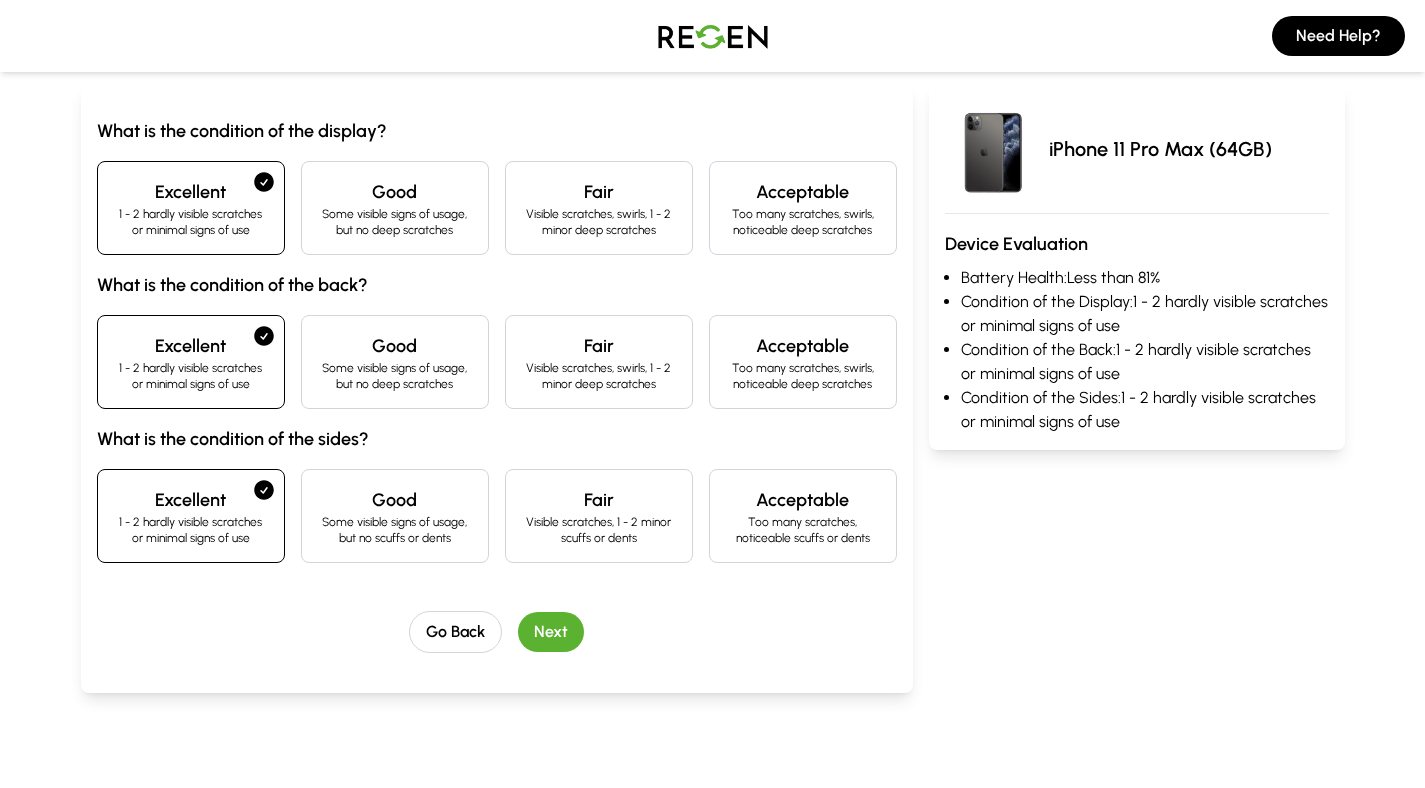 click on "Next" at bounding box center [551, 632] 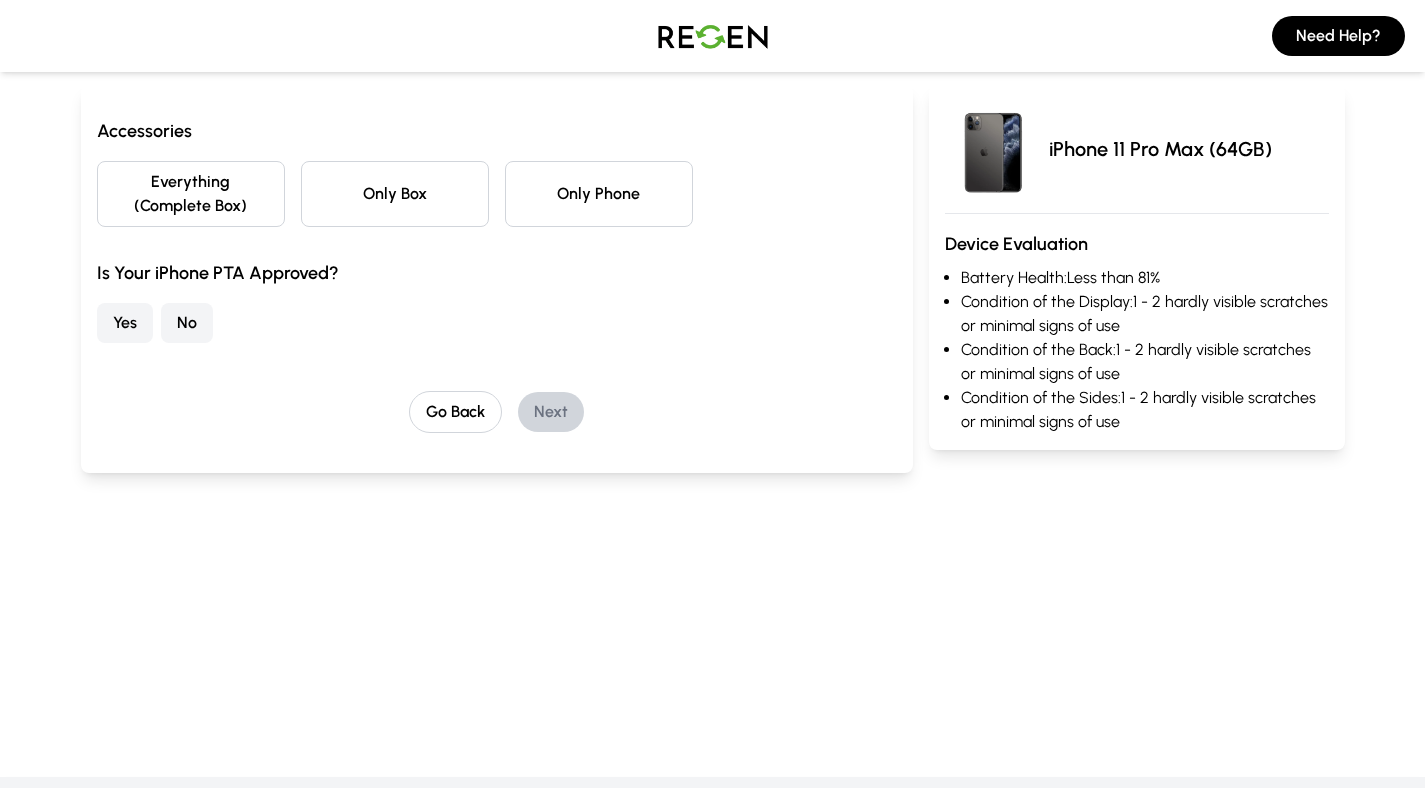 click on "Everything (Complete Box)" at bounding box center (191, 194) 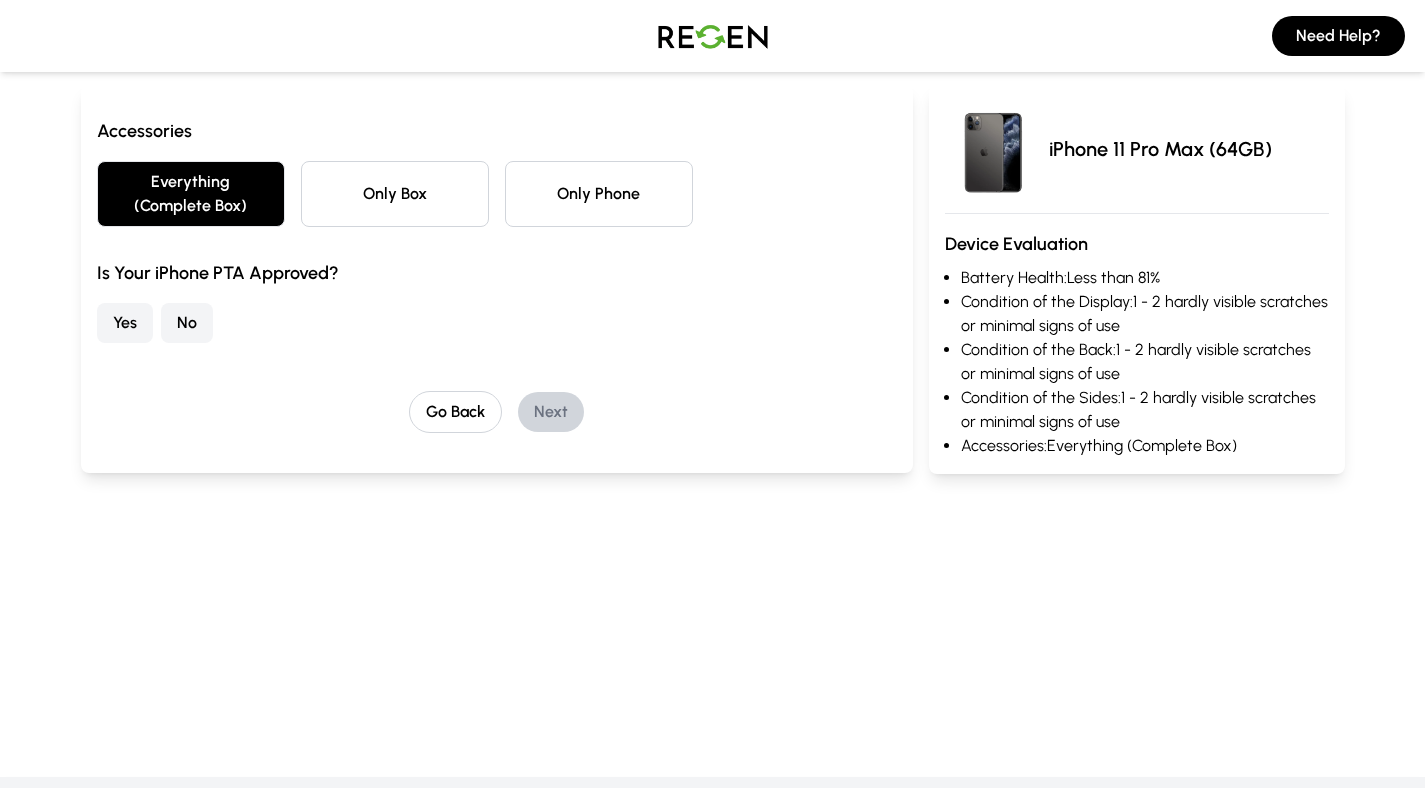 click on "Yes" at bounding box center (125, 323) 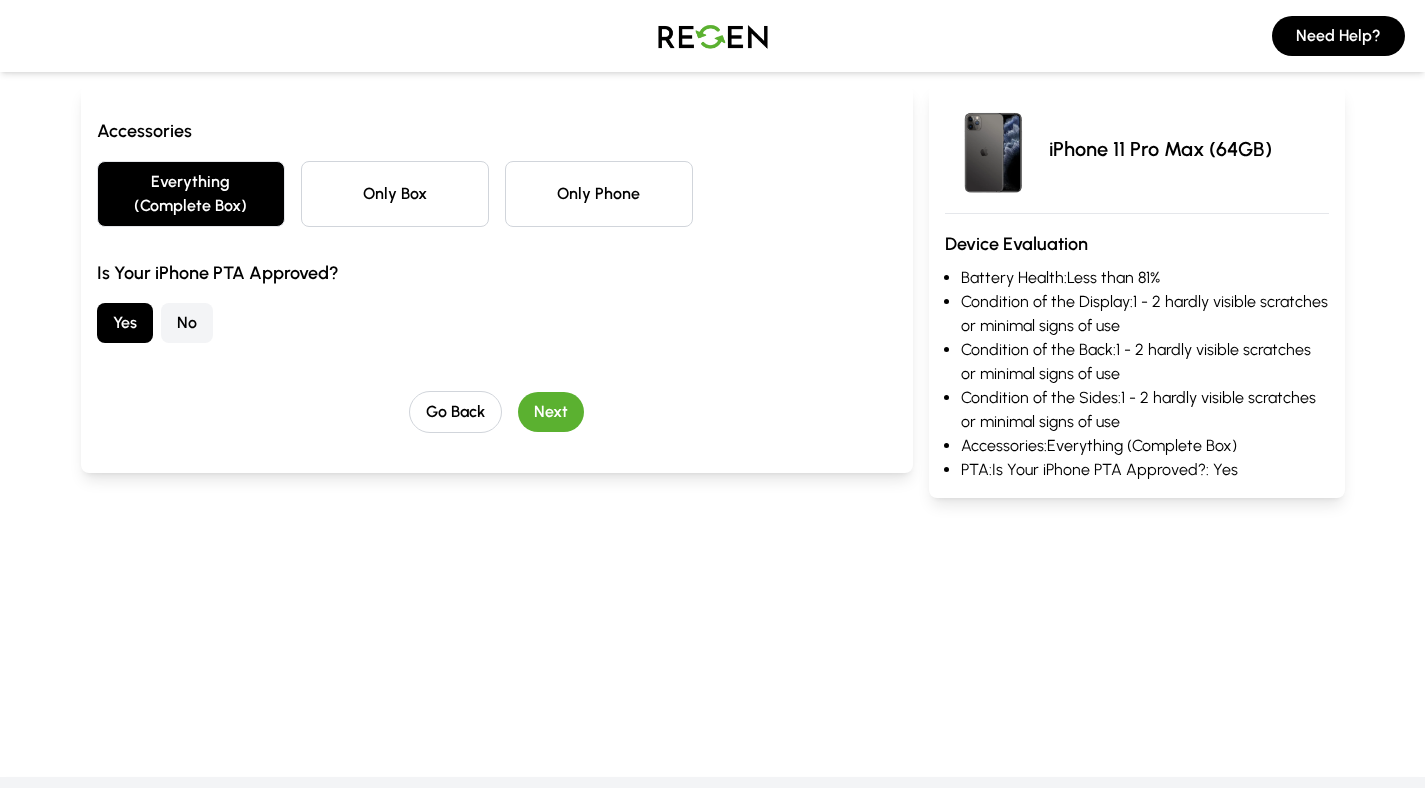 click on "Next" at bounding box center [551, 412] 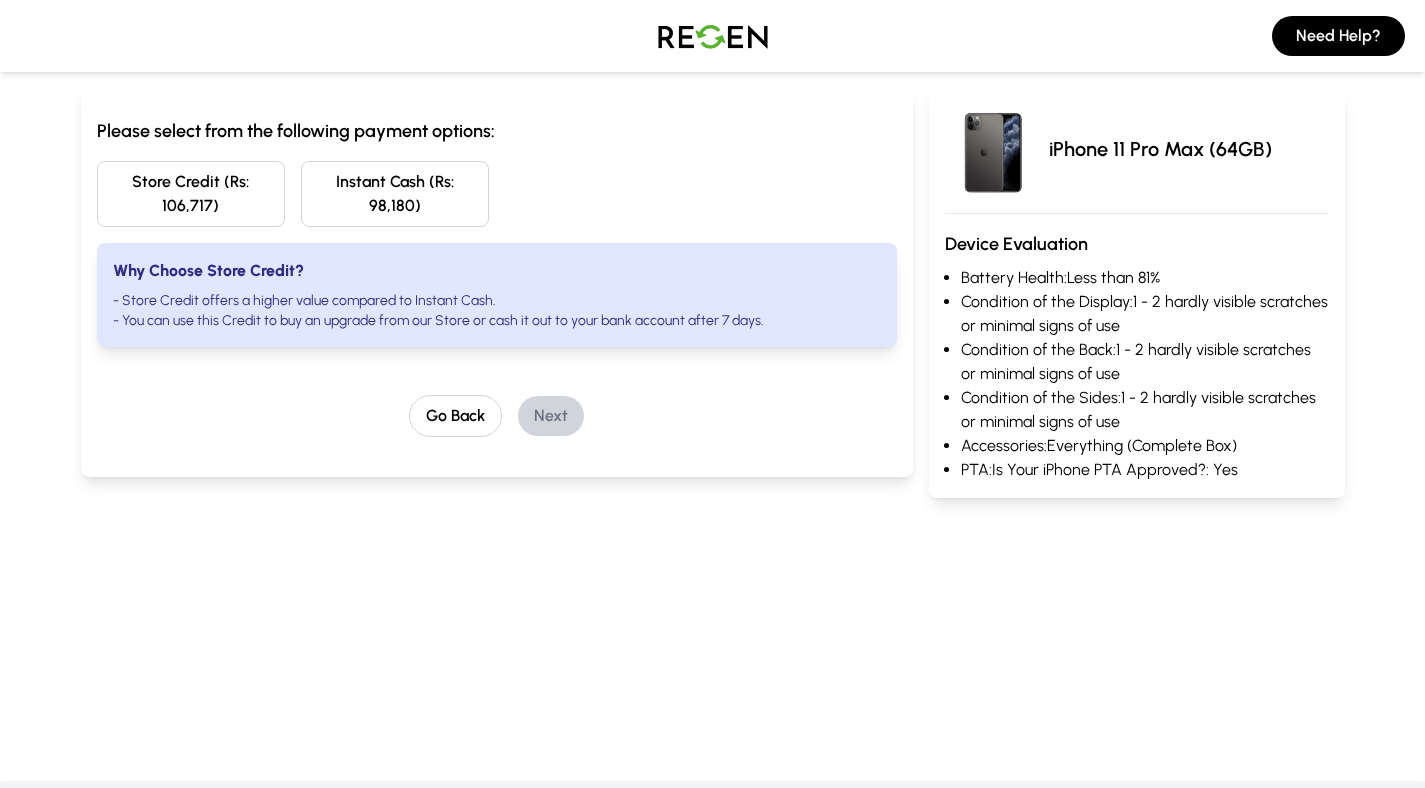 click on "Store Credit (Rs: 106,717)" at bounding box center (191, 194) 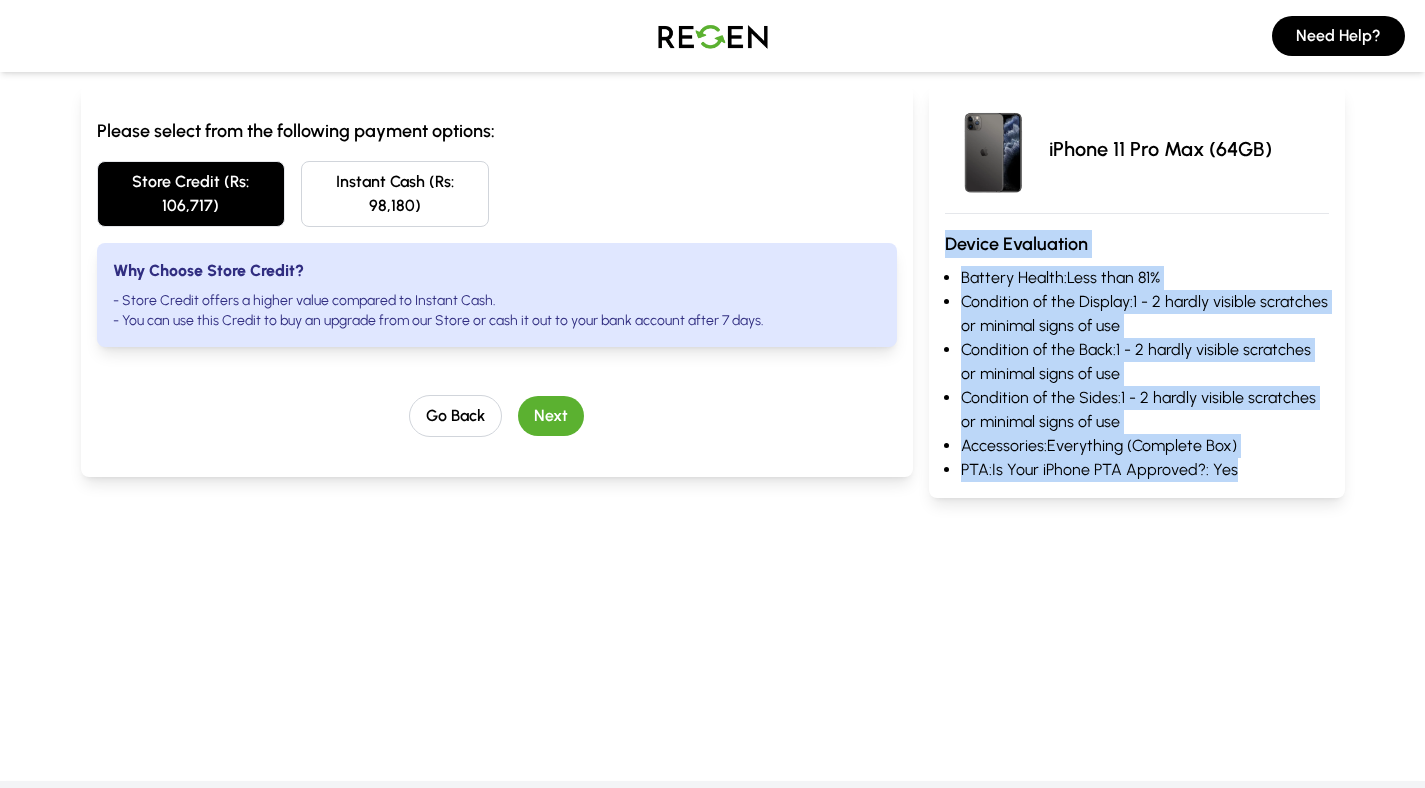 drag, startPoint x: 1261, startPoint y: 482, endPoint x: 927, endPoint y: 251, distance: 406.09973 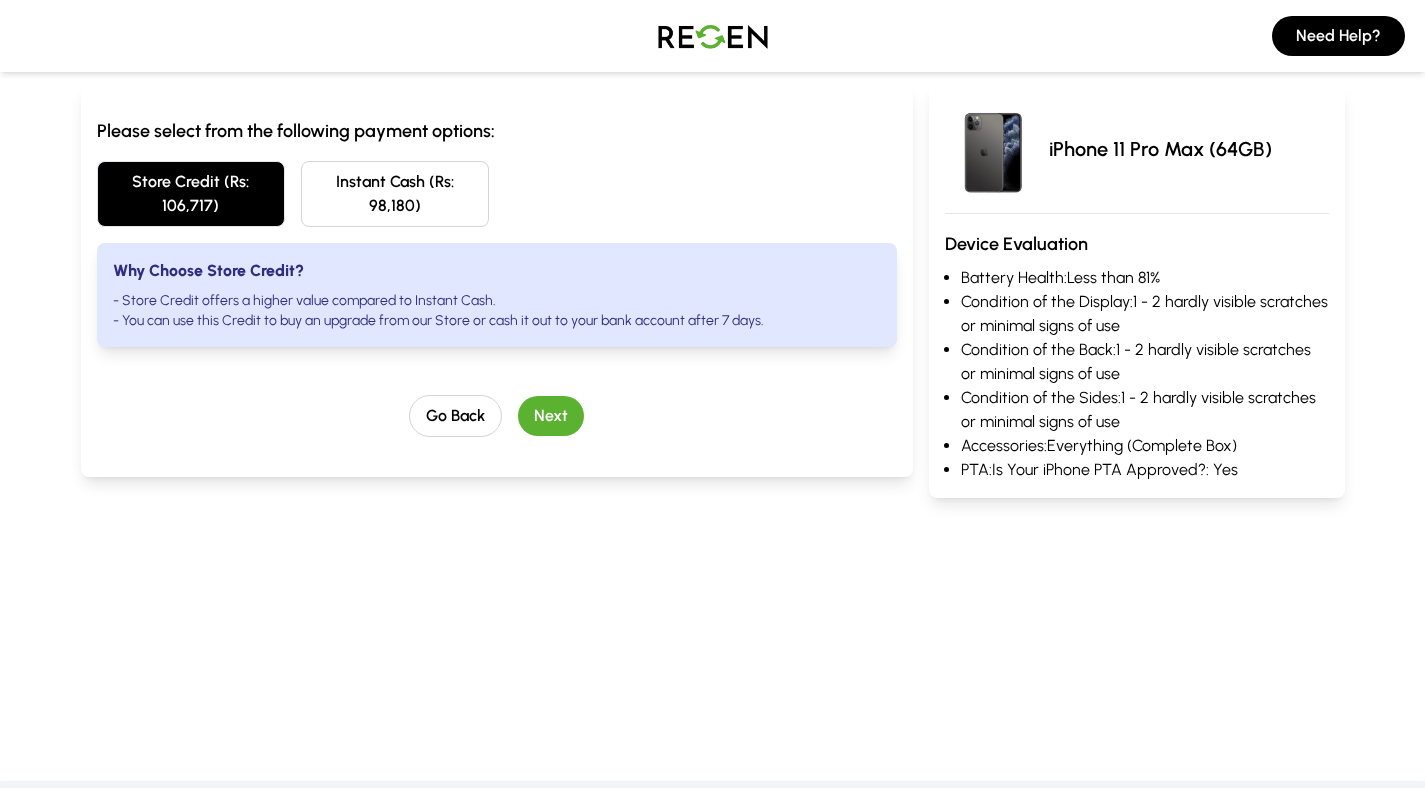 click on "Next" at bounding box center (551, 416) 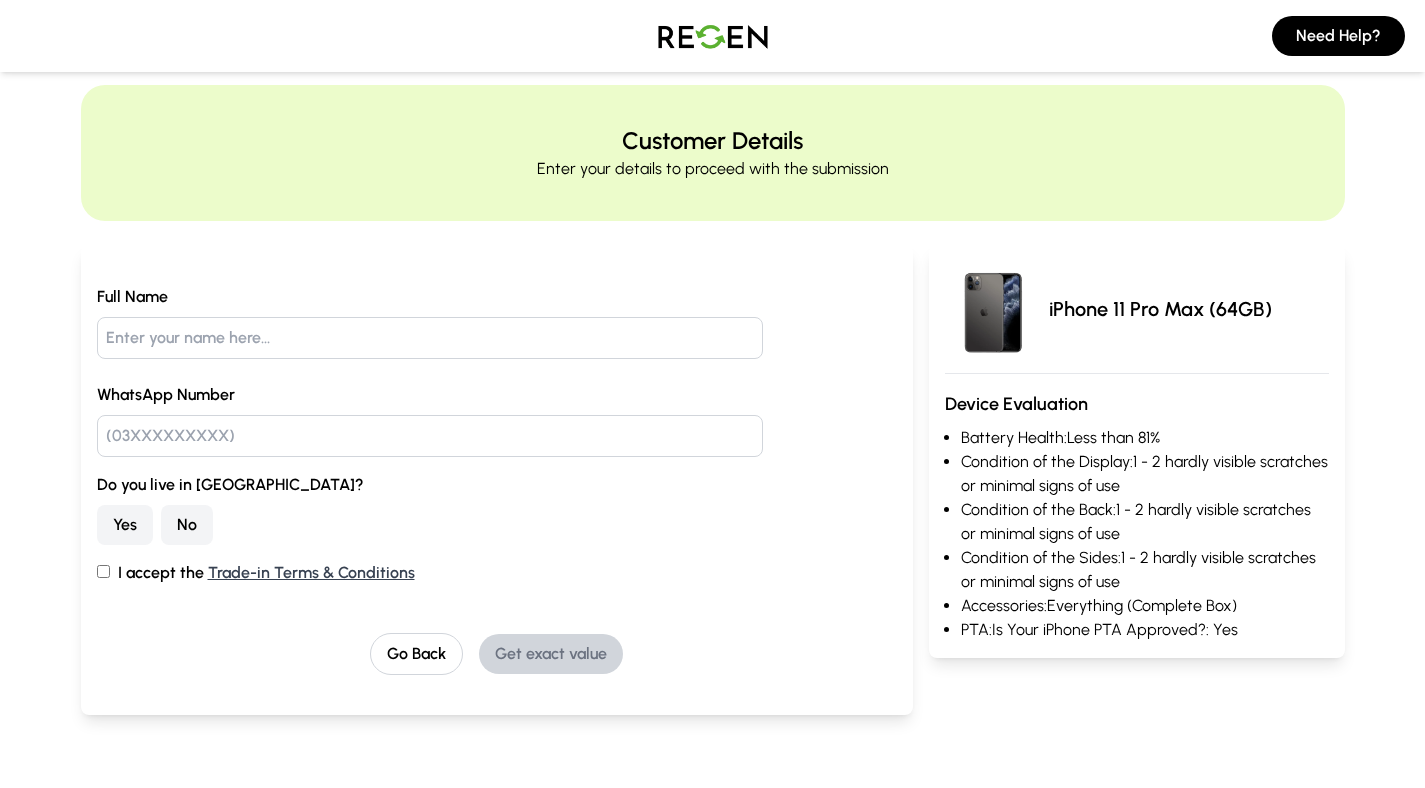 scroll, scrollTop: 0, scrollLeft: 0, axis: both 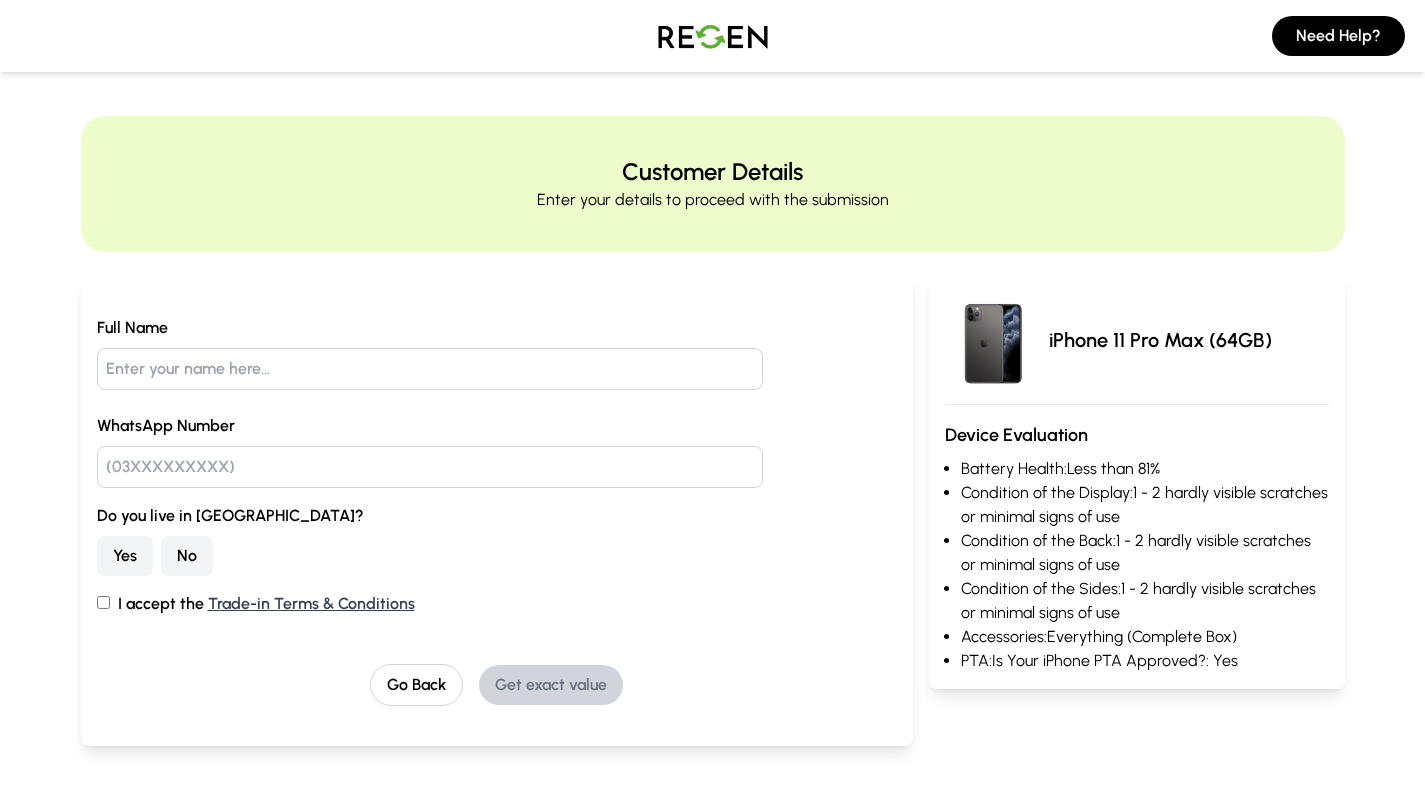 click at bounding box center (430, 369) 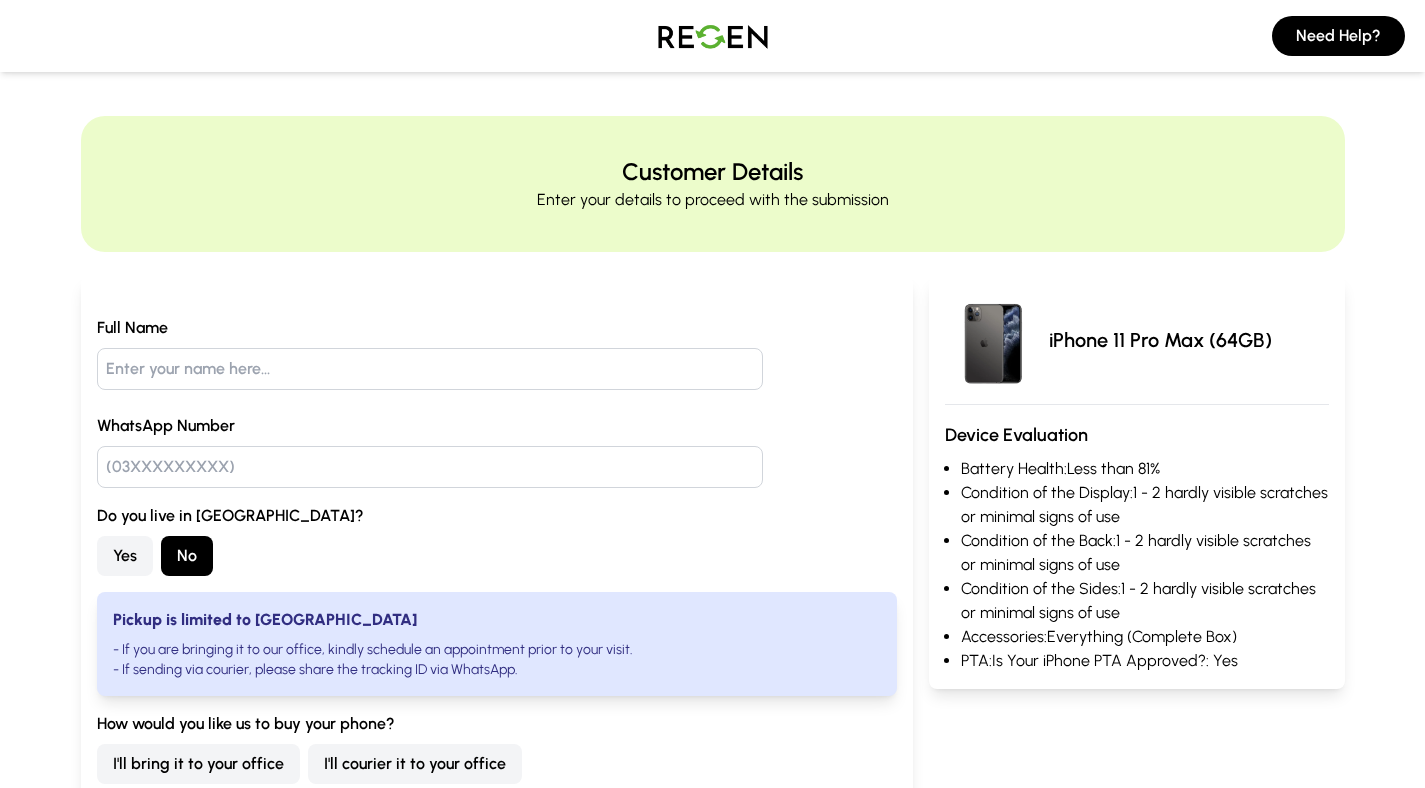 scroll, scrollTop: 249, scrollLeft: 0, axis: vertical 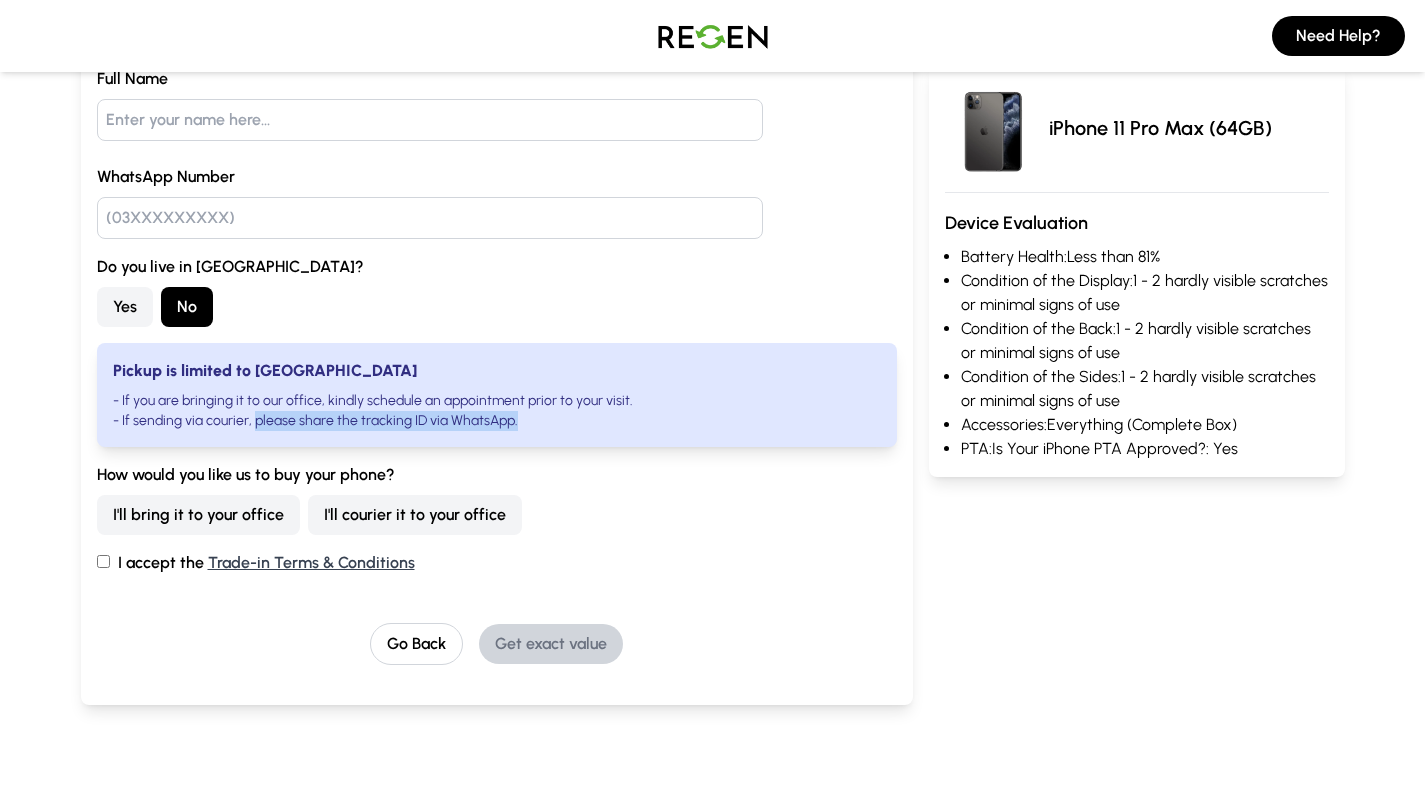 drag, startPoint x: 256, startPoint y: 422, endPoint x: 561, endPoint y: 423, distance: 305.00165 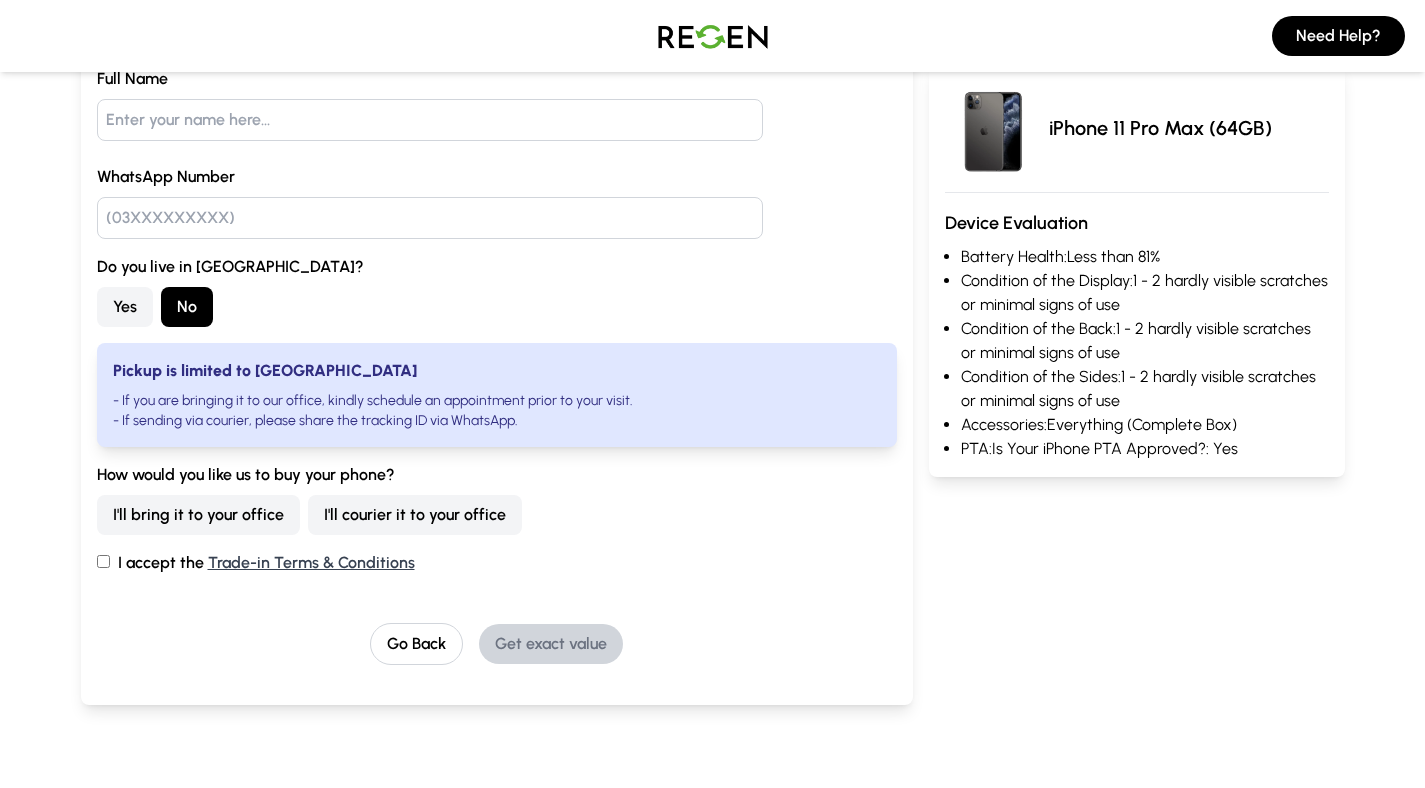 scroll, scrollTop: 0, scrollLeft: 0, axis: both 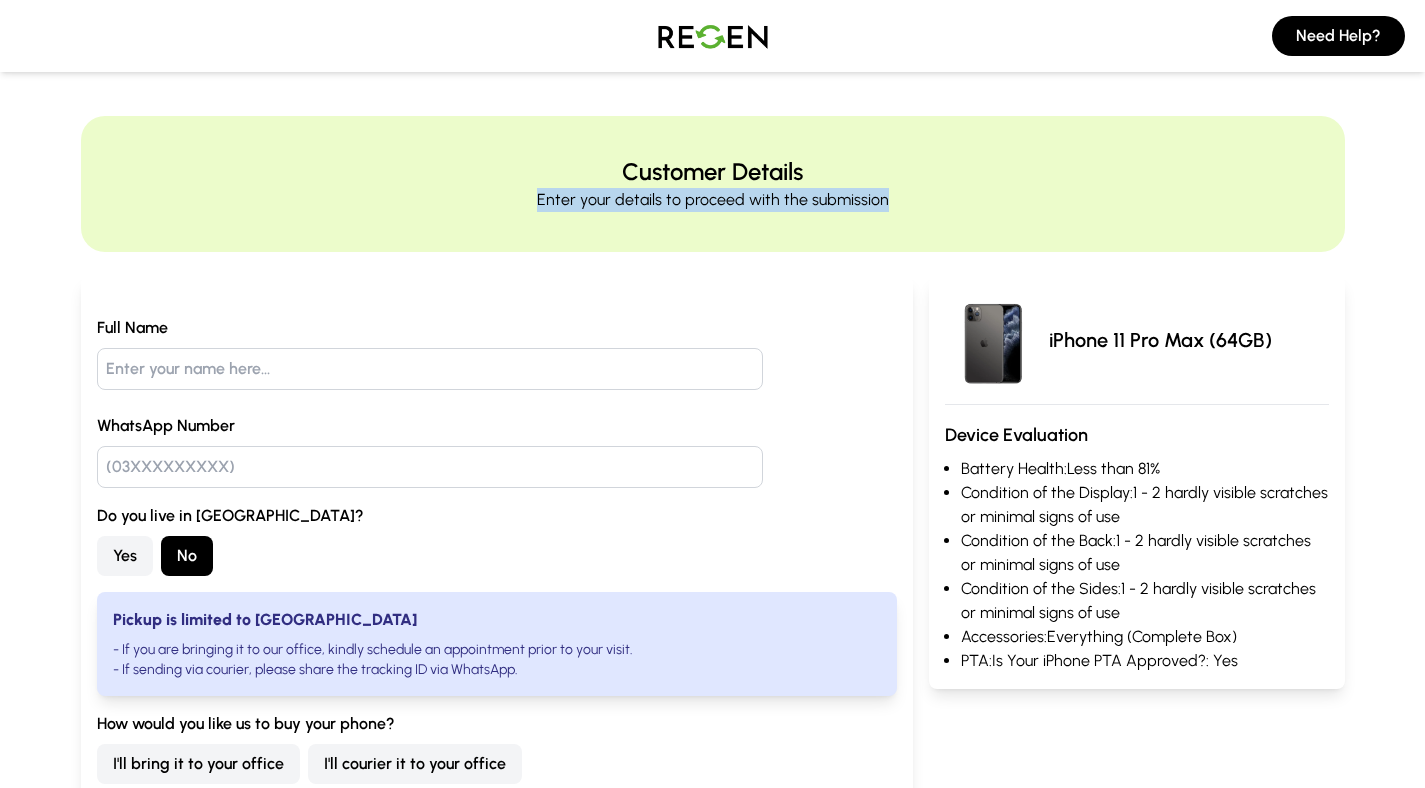 drag, startPoint x: 598, startPoint y: 162, endPoint x: 967, endPoint y: 196, distance: 370.56308 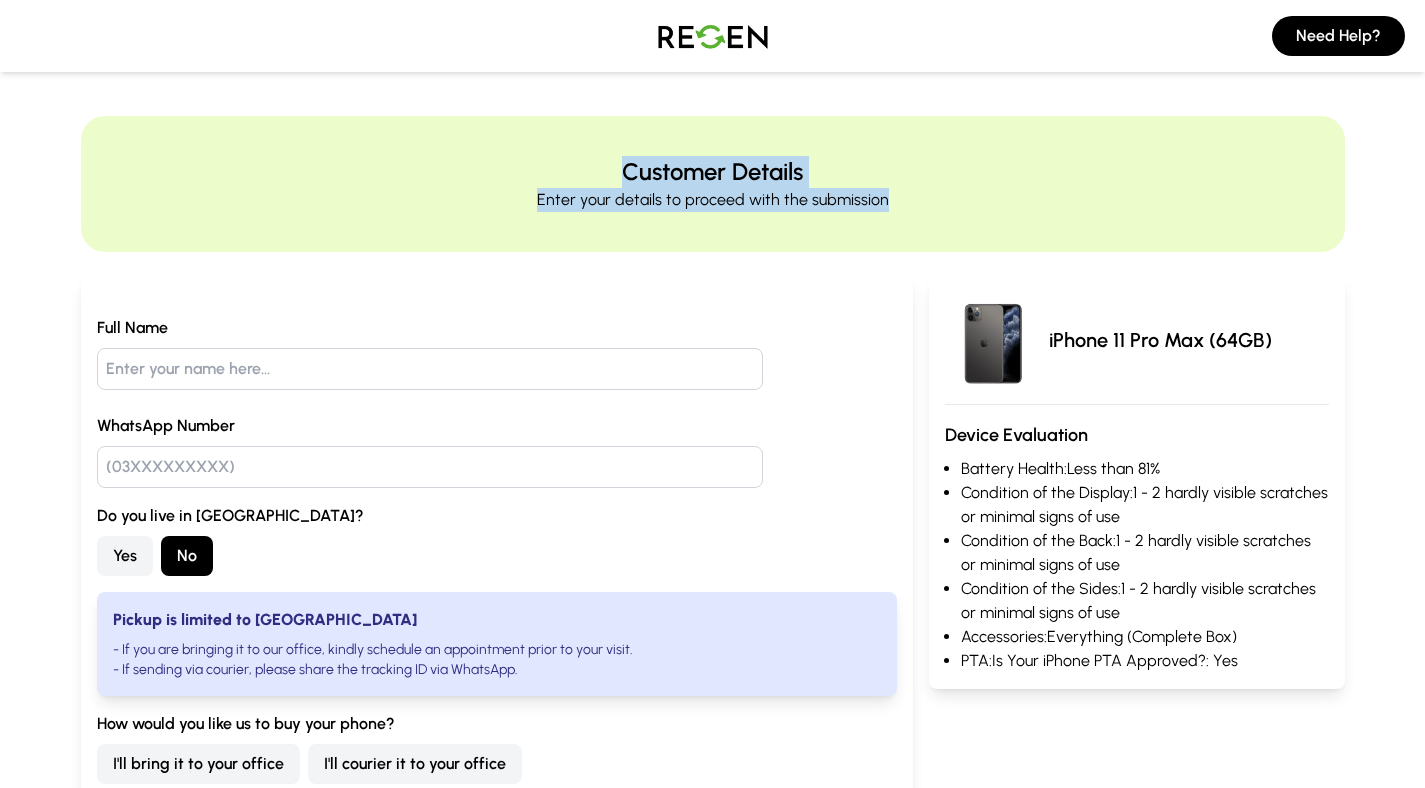 drag, startPoint x: 959, startPoint y: 195, endPoint x: 609, endPoint y: 144, distance: 353.6962 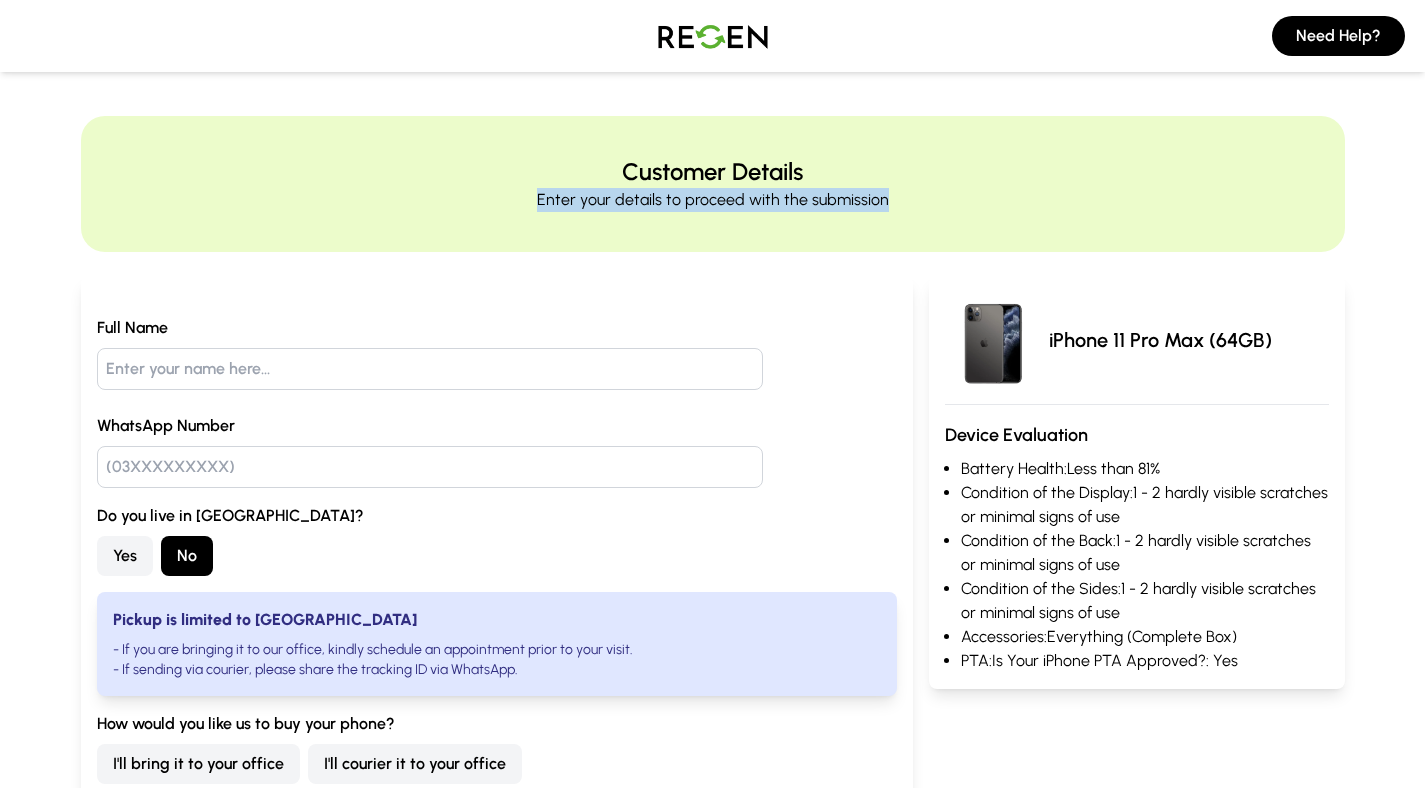 drag, startPoint x: 583, startPoint y: 162, endPoint x: 946, endPoint y: 222, distance: 367.92526 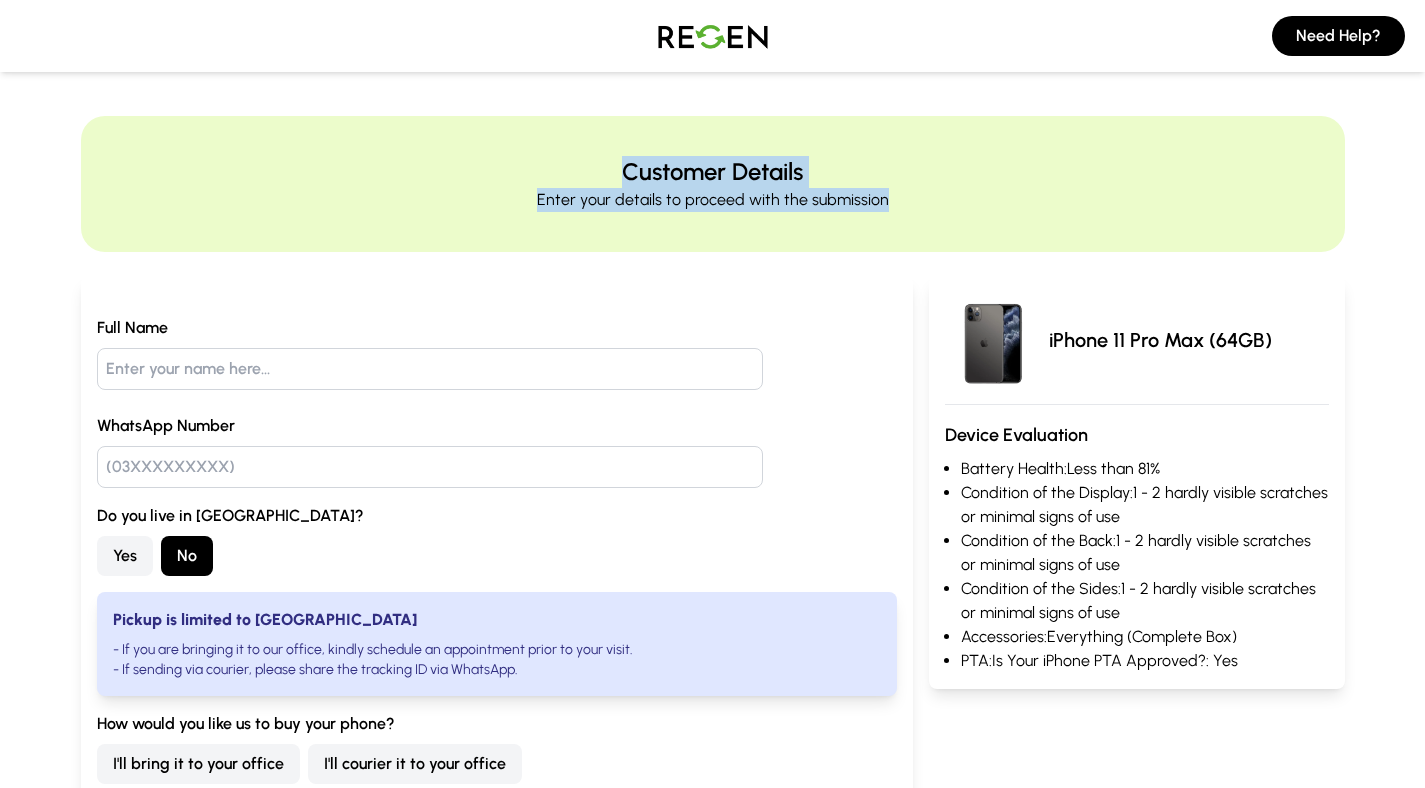 drag, startPoint x: 626, startPoint y: 171, endPoint x: 894, endPoint y: 212, distance: 271.11804 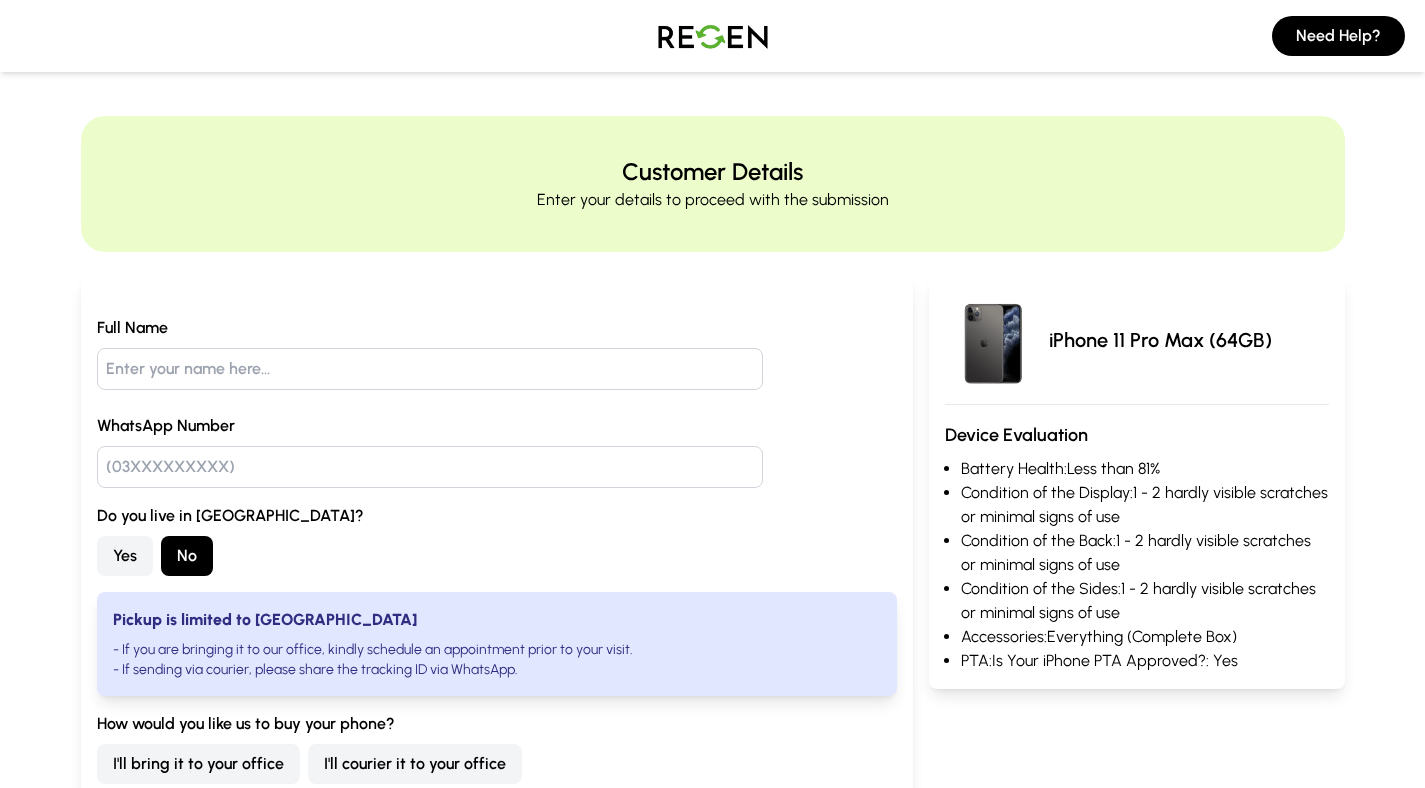 click on "Customer Details" at bounding box center (712, 172) 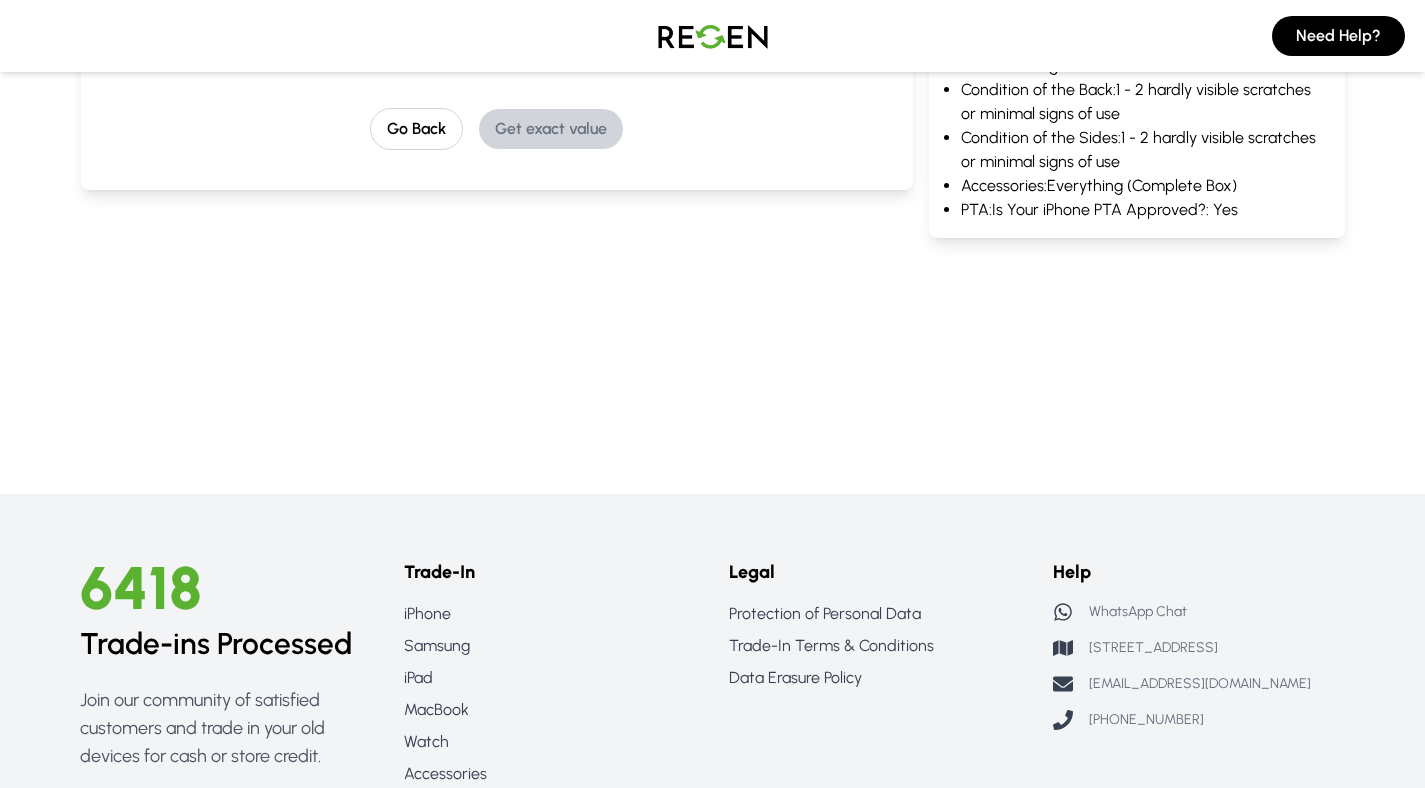 scroll, scrollTop: 0, scrollLeft: 0, axis: both 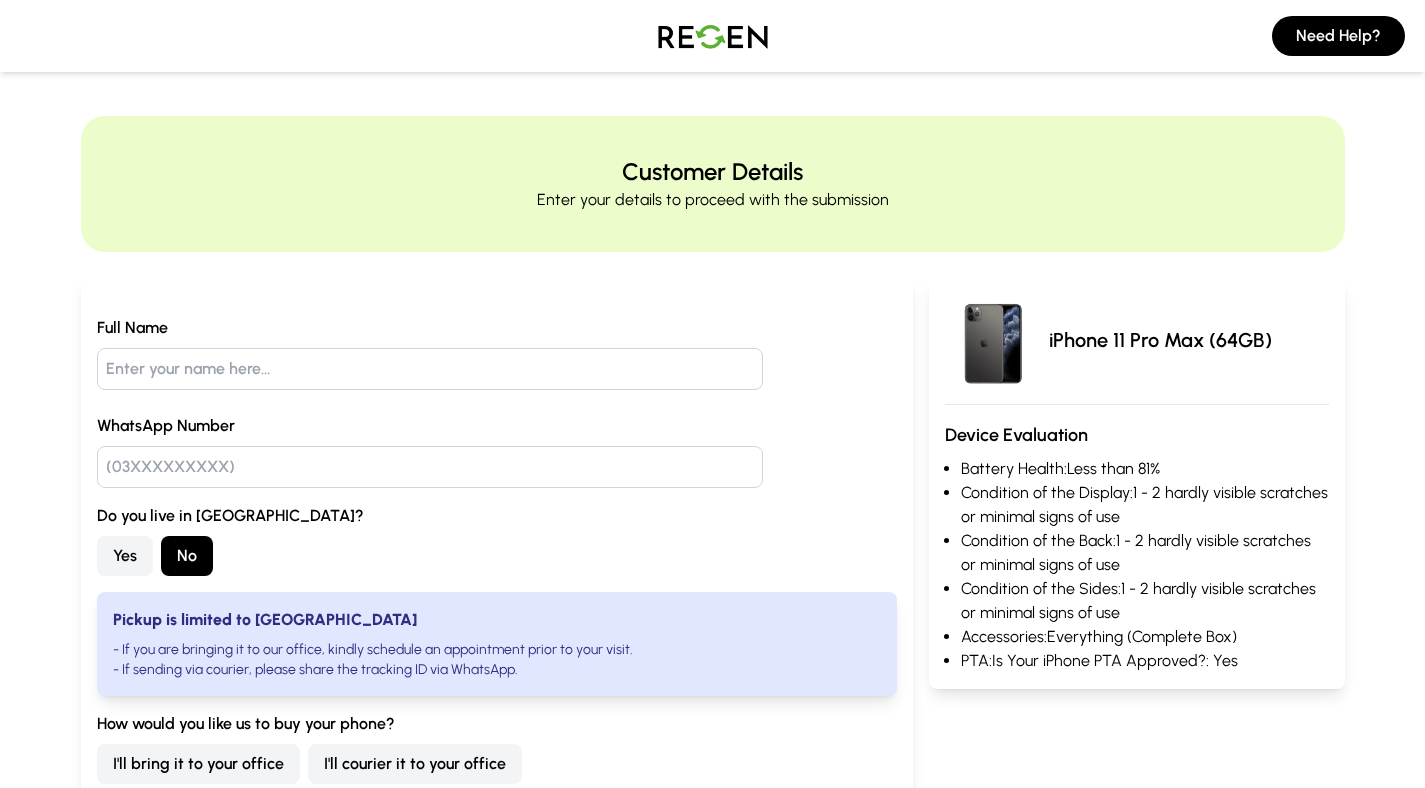 click at bounding box center [713, 36] 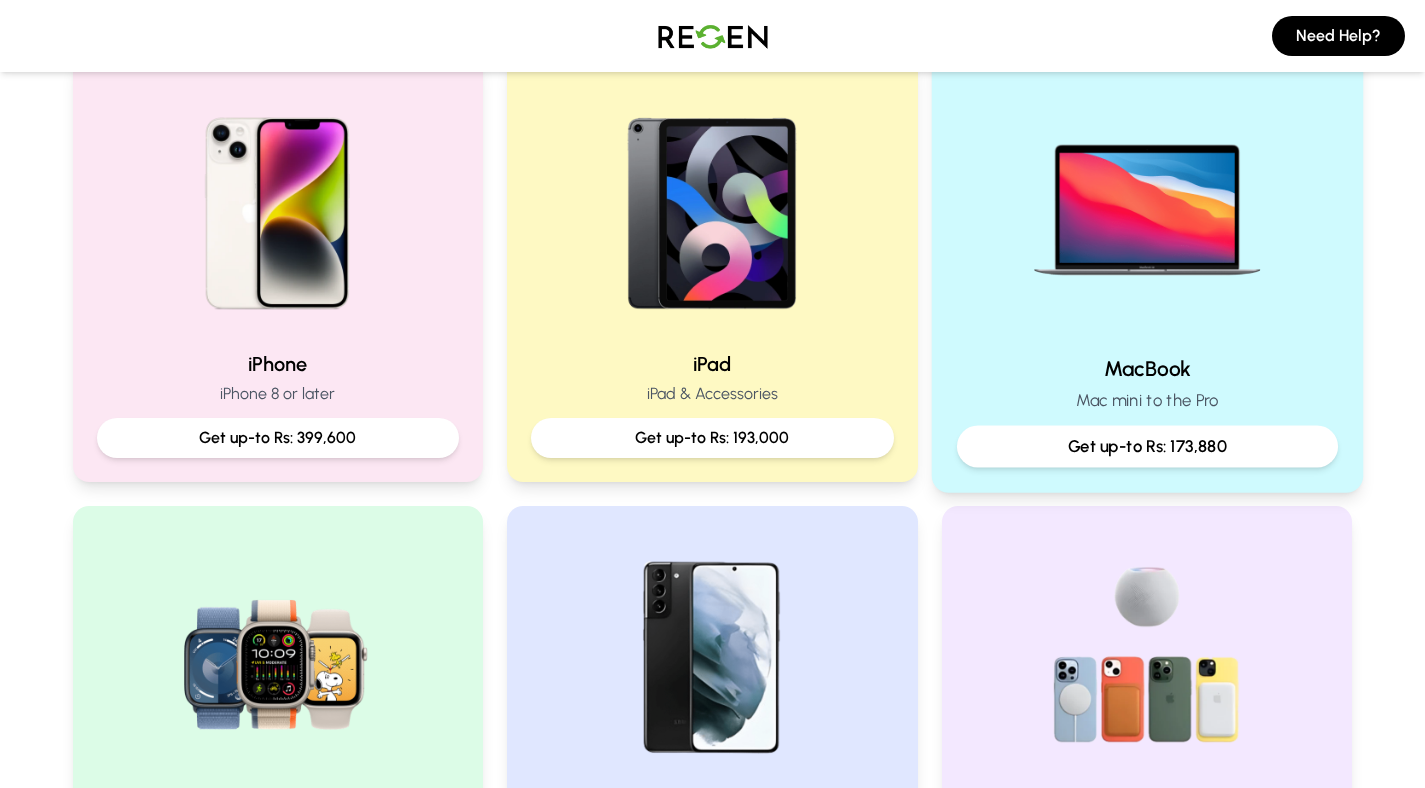 scroll, scrollTop: 440, scrollLeft: 0, axis: vertical 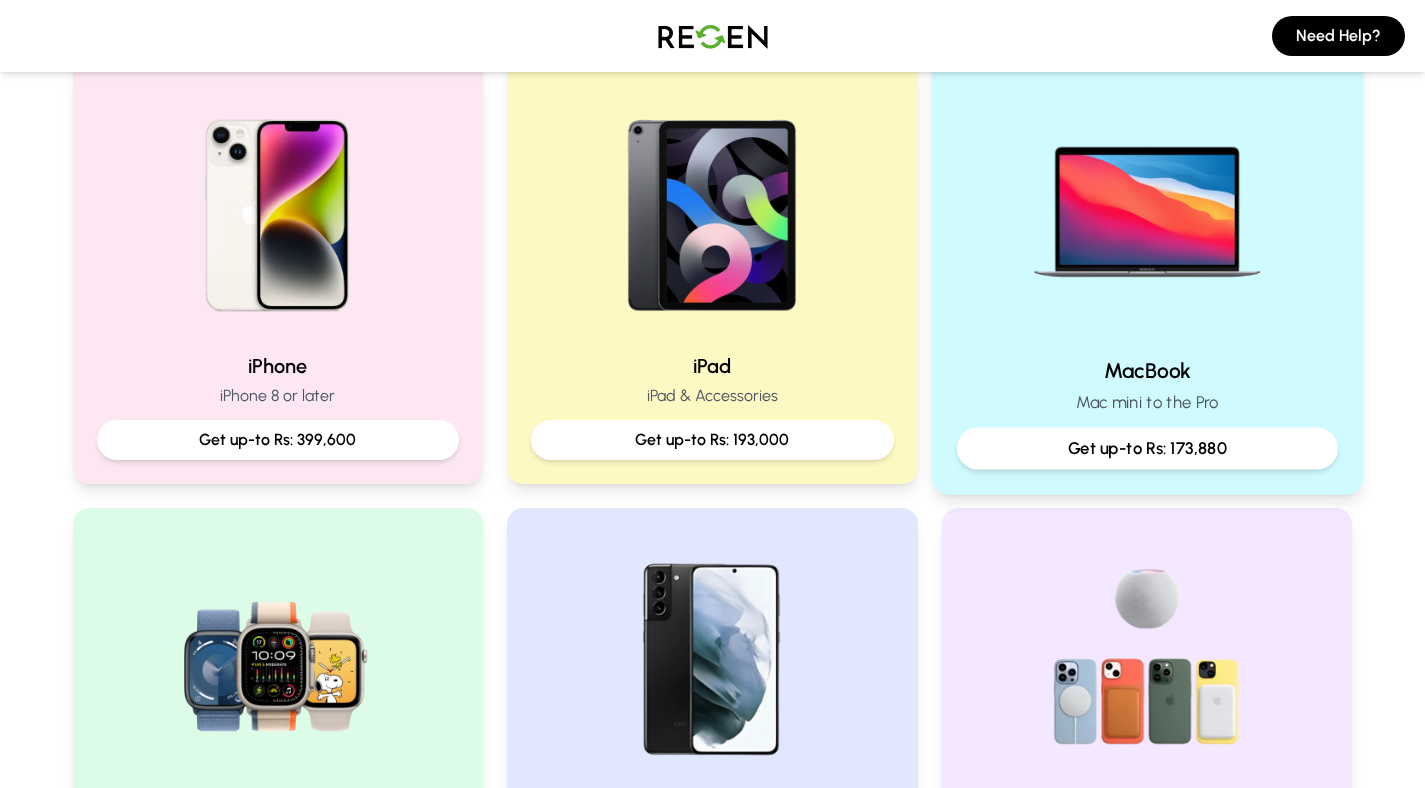 click on "MacBook" at bounding box center (1147, 370) 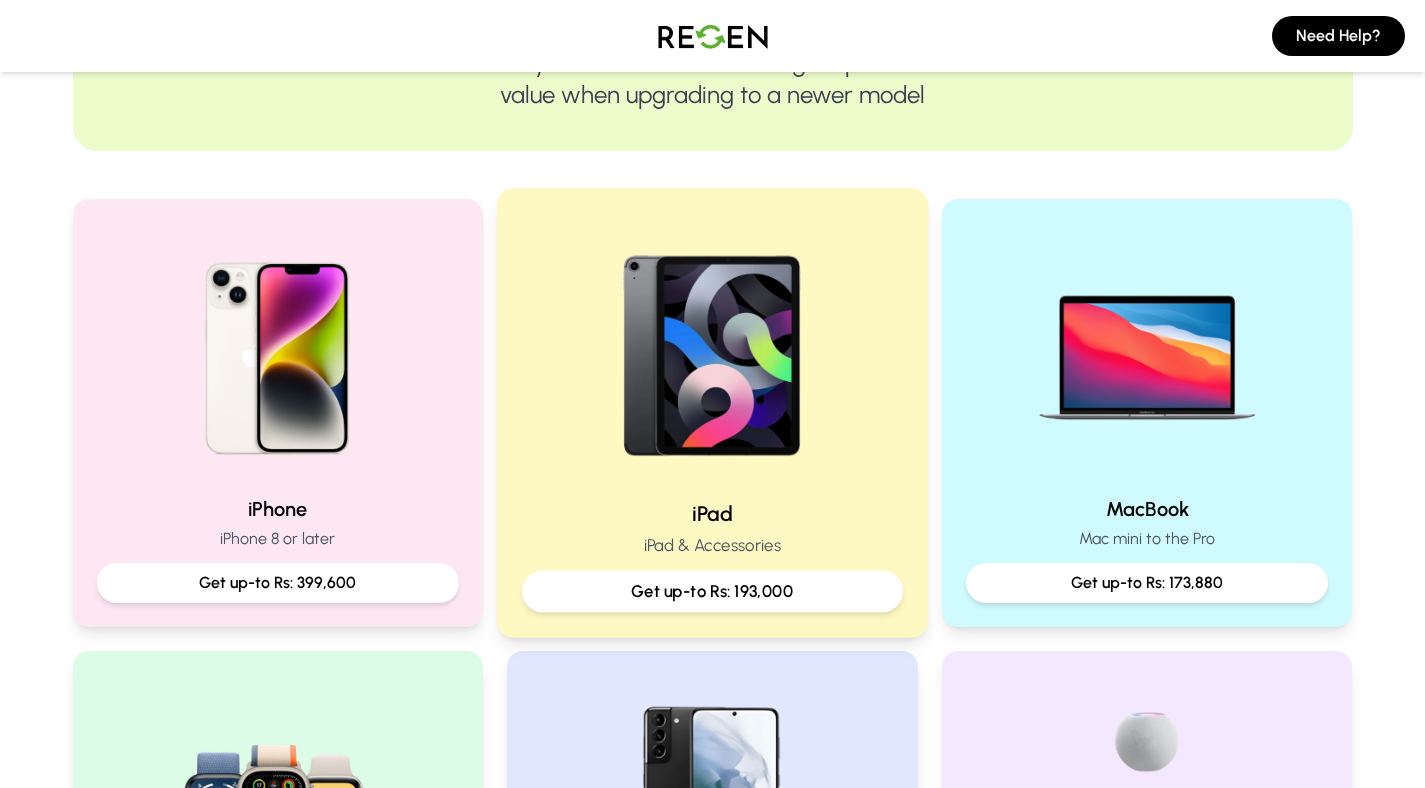 scroll, scrollTop: 380, scrollLeft: 0, axis: vertical 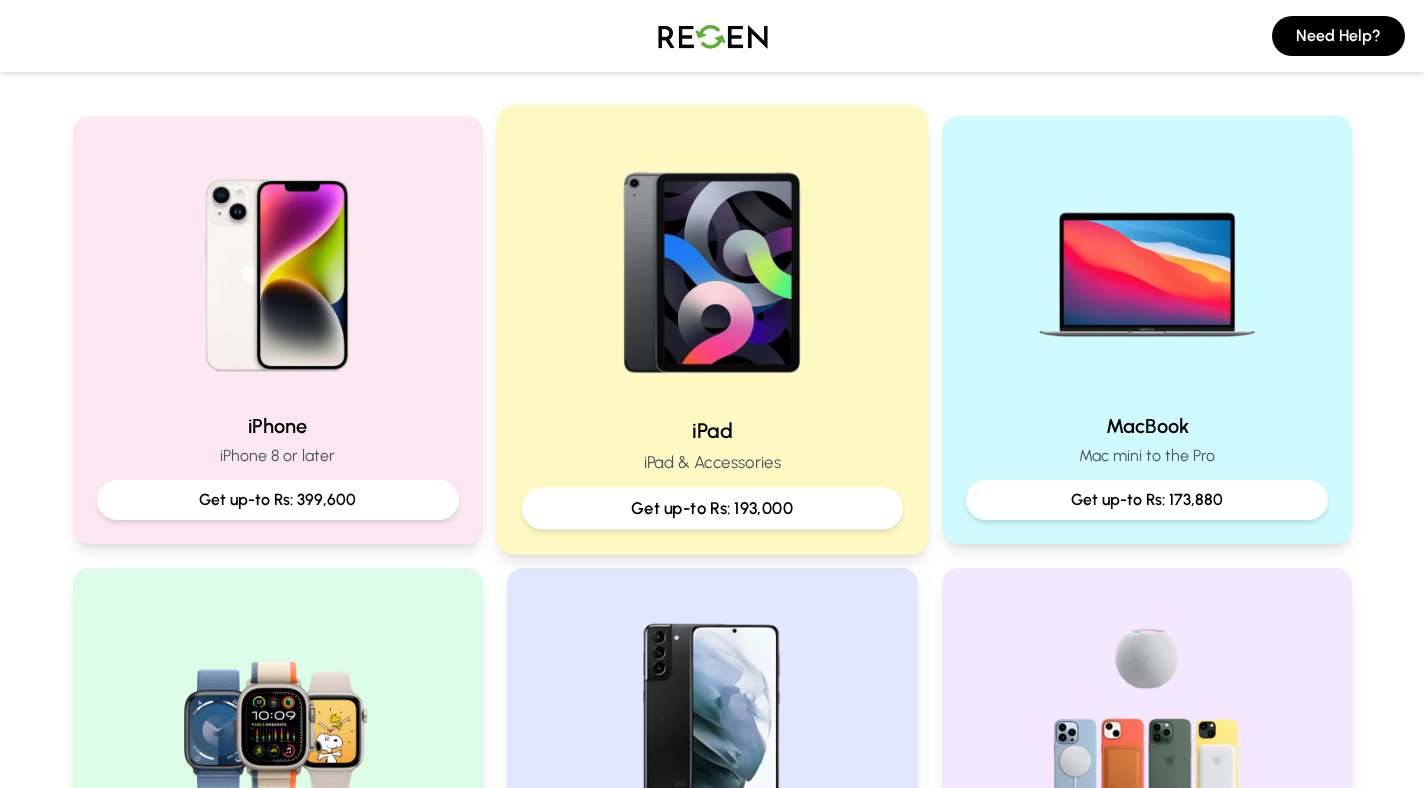 click at bounding box center [712, 265] 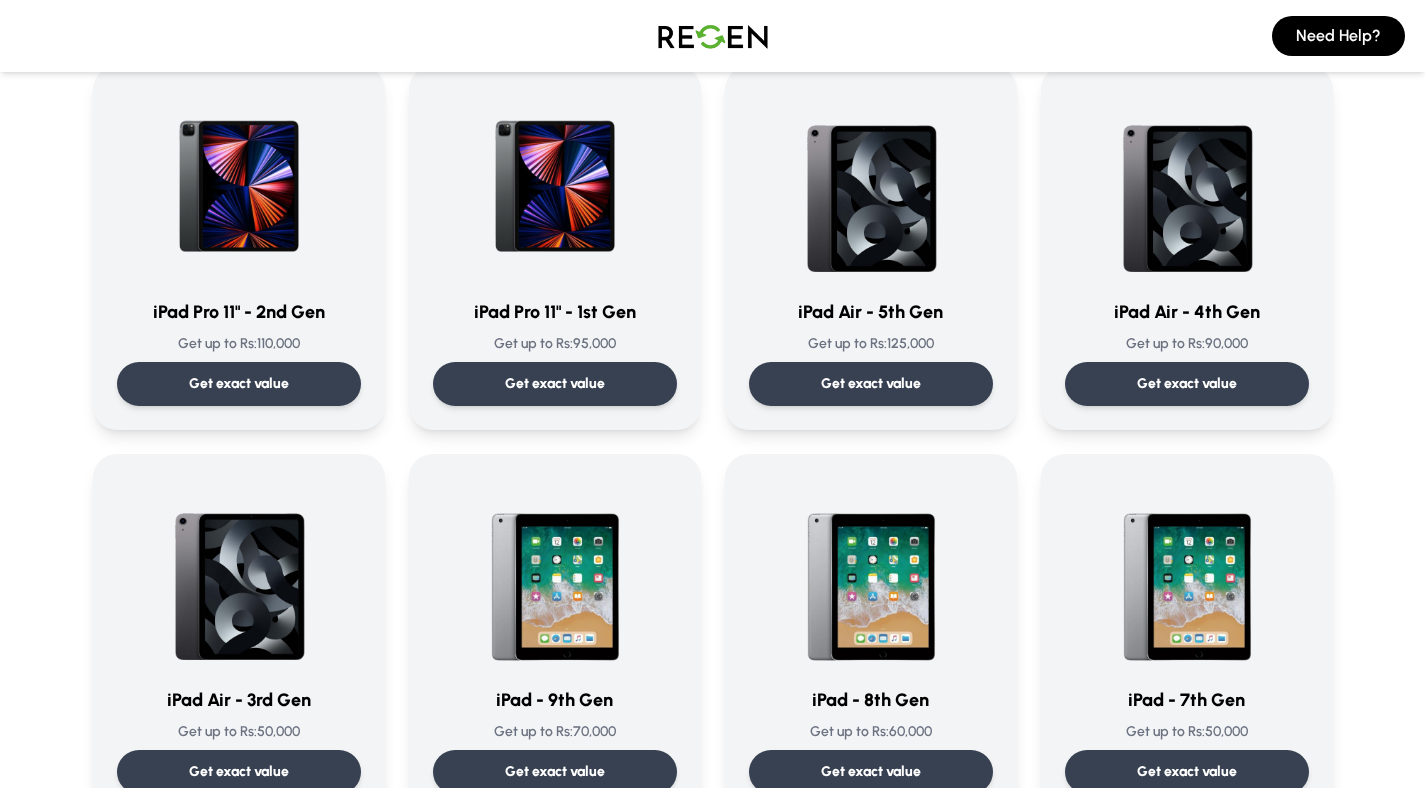scroll, scrollTop: 573, scrollLeft: 0, axis: vertical 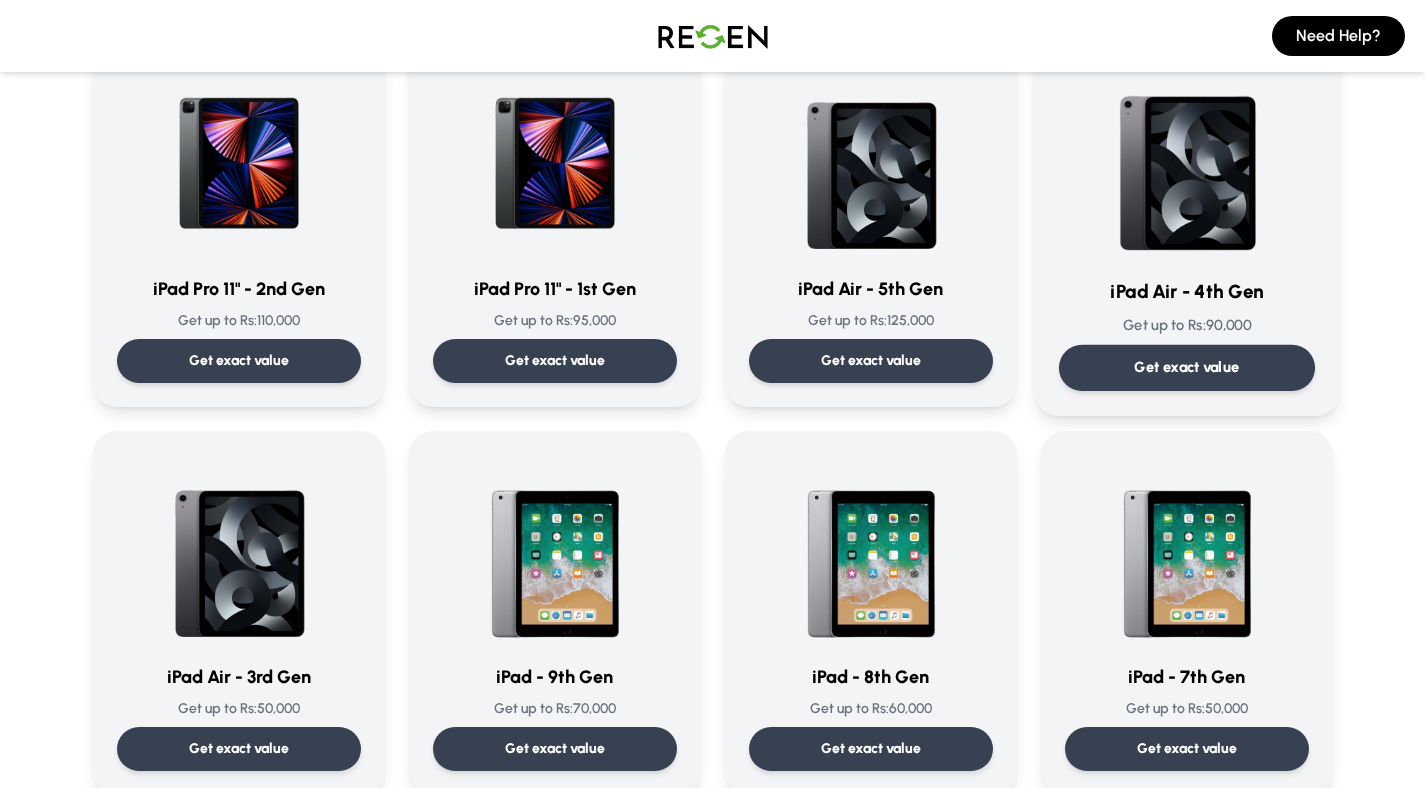 click at bounding box center (1187, 160) 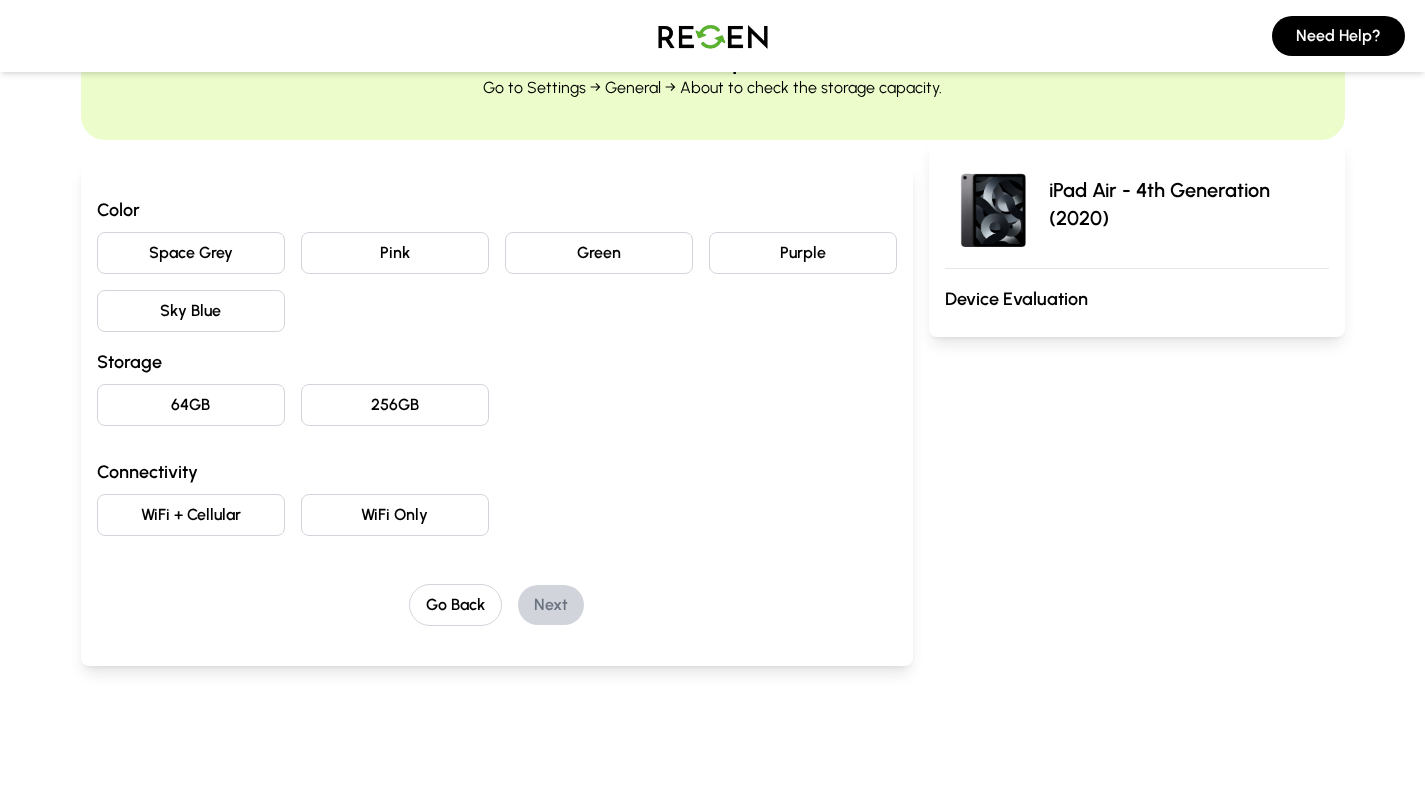 scroll, scrollTop: 153, scrollLeft: 0, axis: vertical 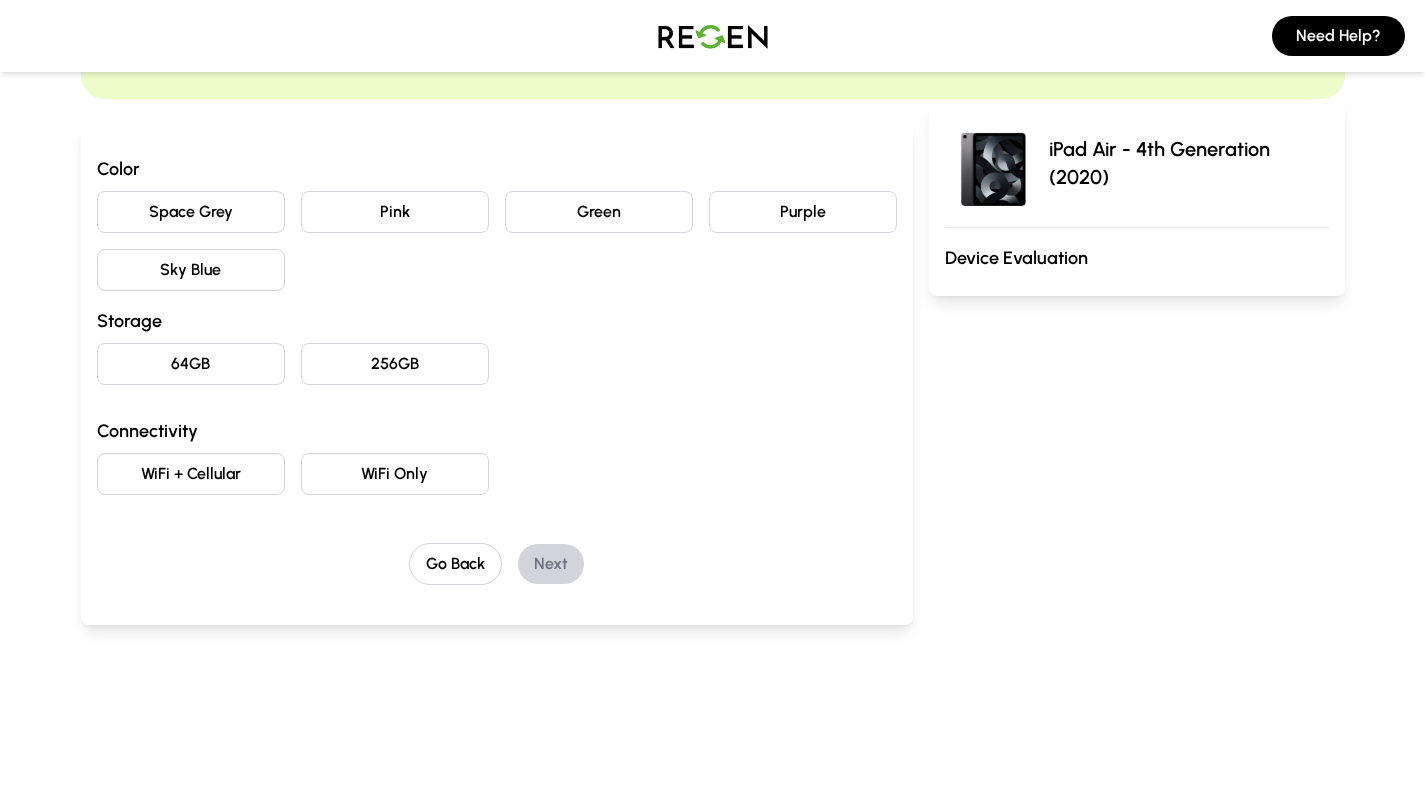 click on "Pink" at bounding box center [395, 212] 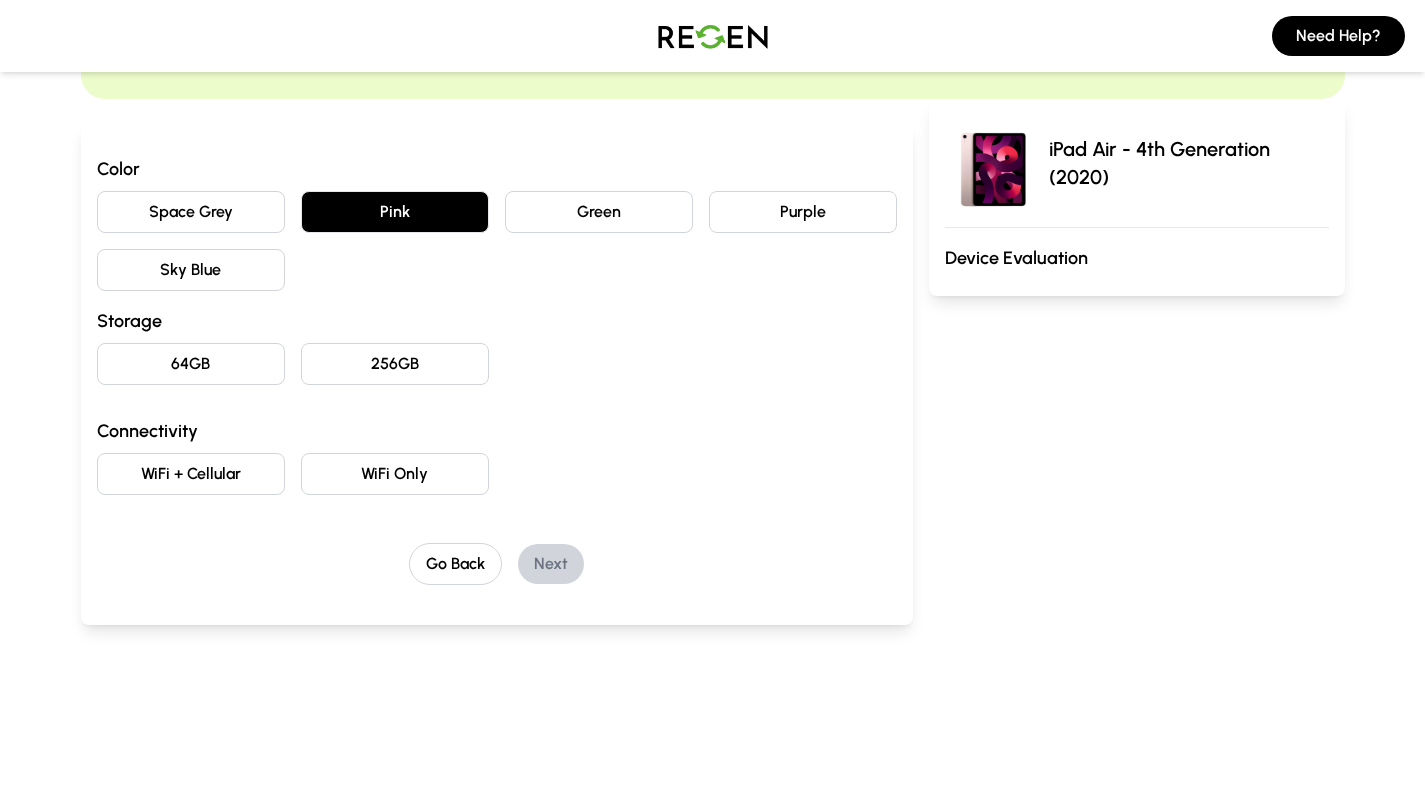 click on "64GB" at bounding box center [191, 364] 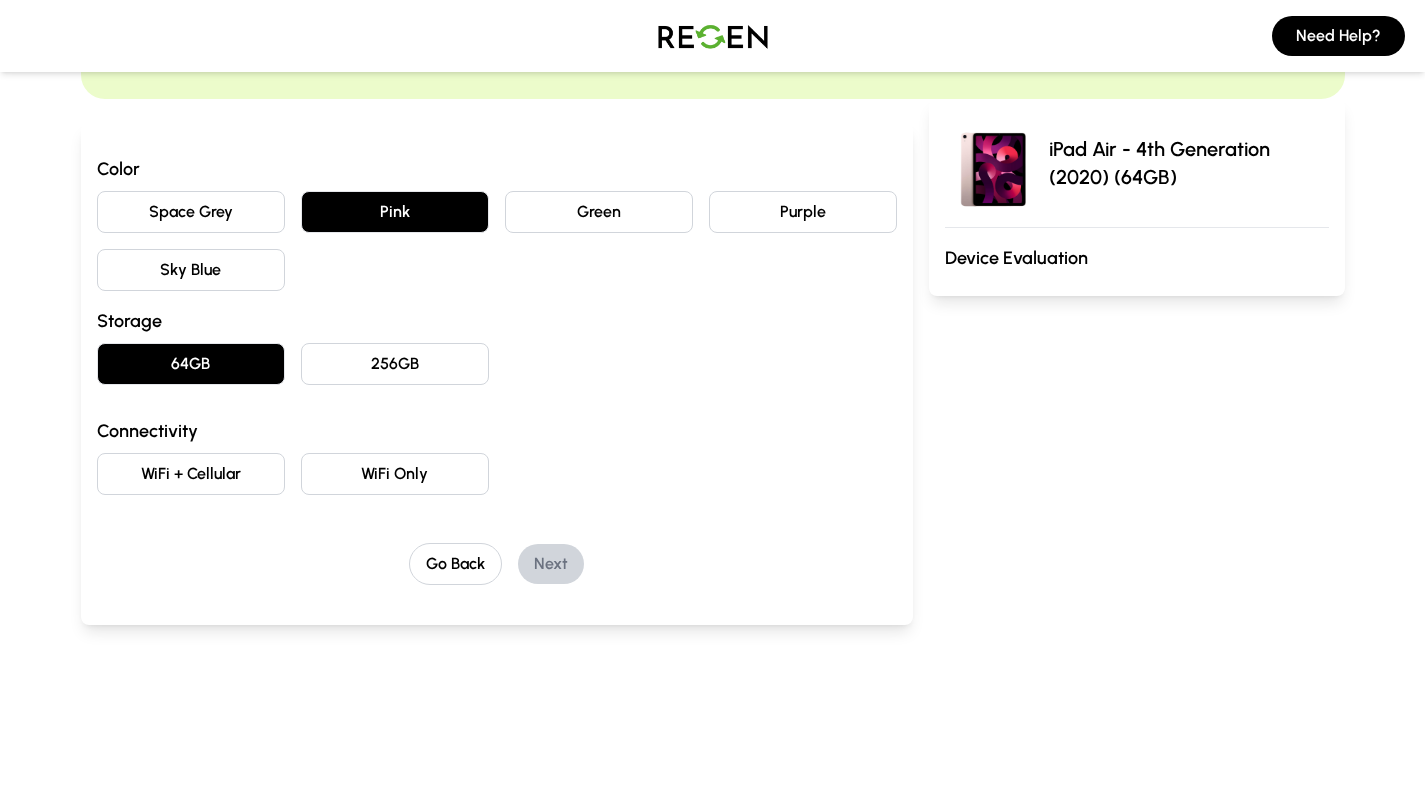 click on "WiFi Only" at bounding box center [395, 474] 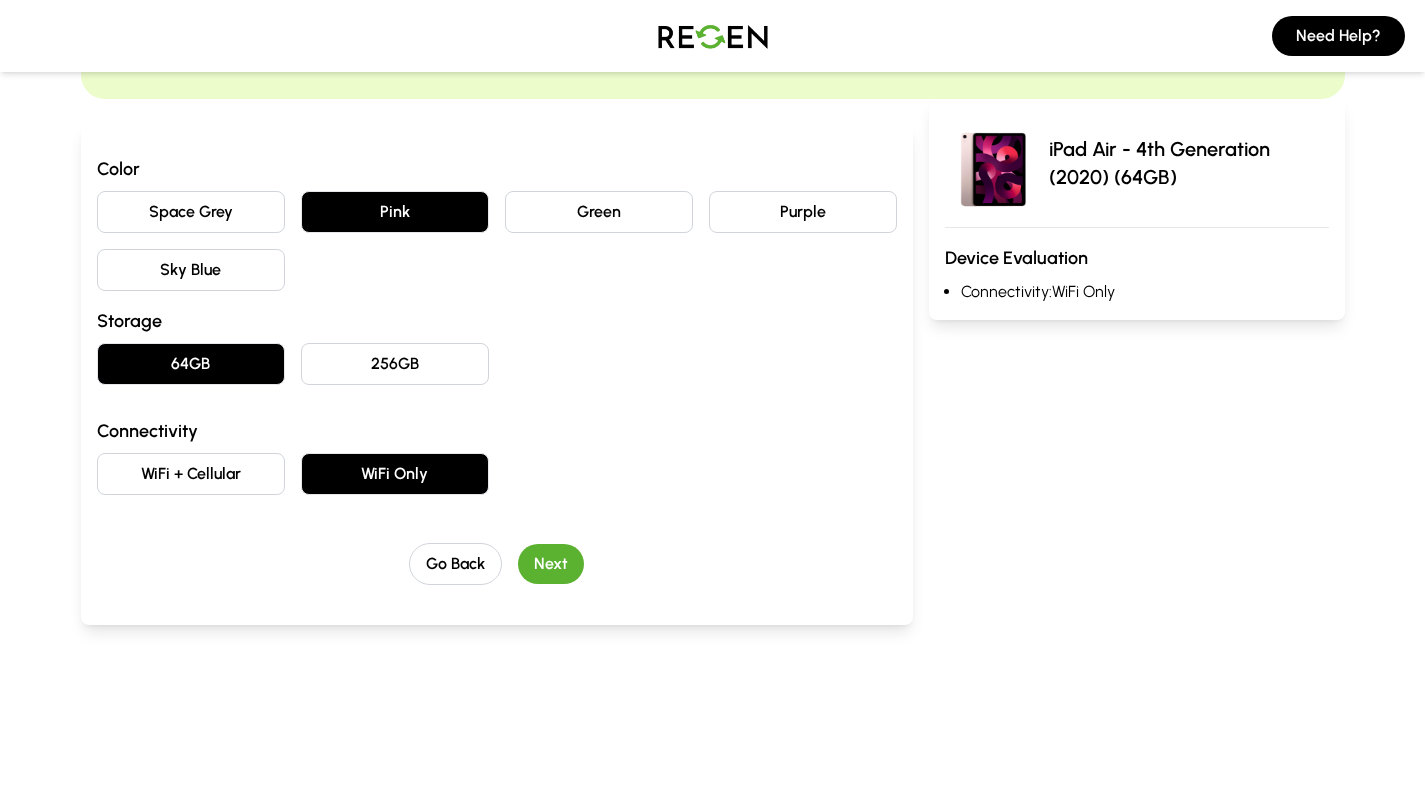 click on "Next" at bounding box center (551, 564) 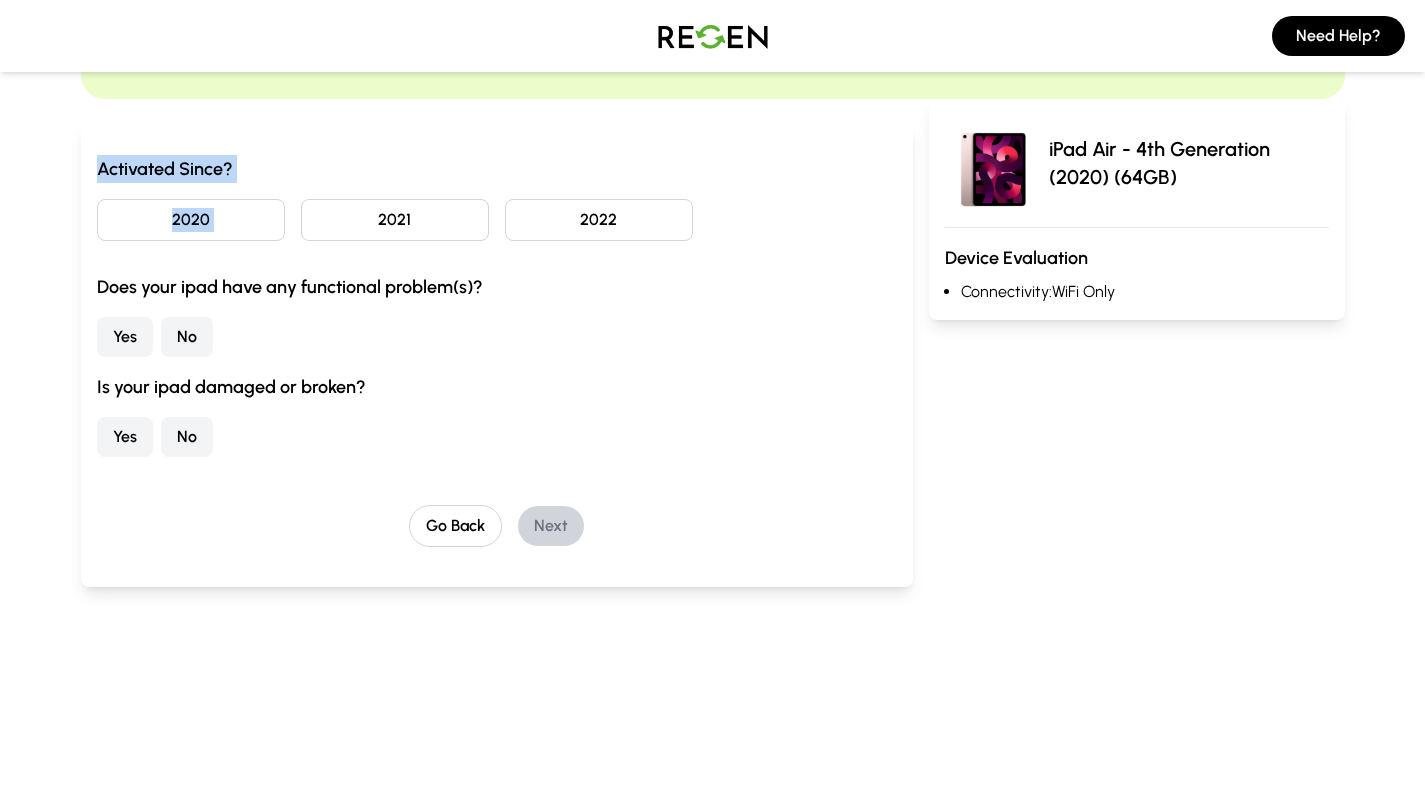 drag, startPoint x: 96, startPoint y: 166, endPoint x: 297, endPoint y: 190, distance: 202.42776 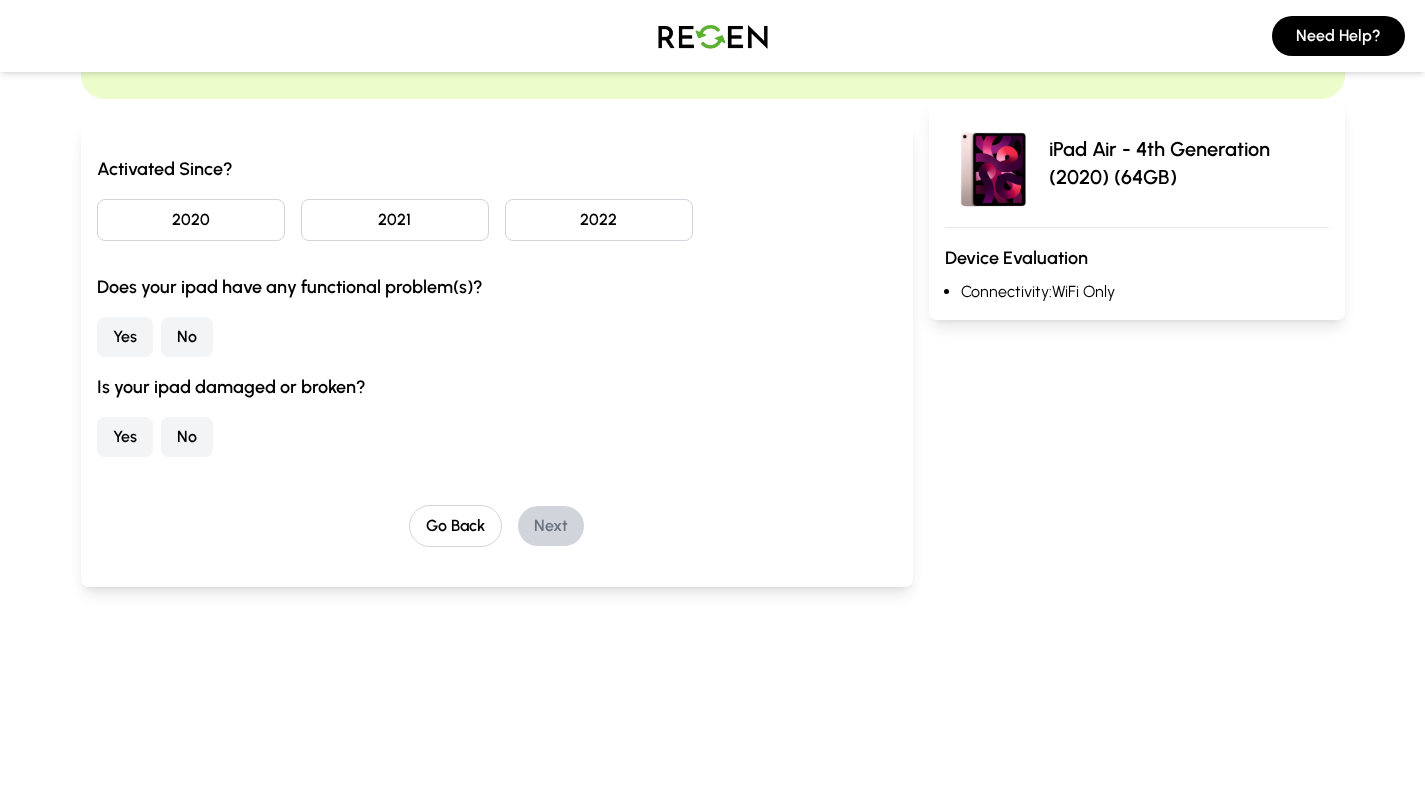 click on "Activated Since?" at bounding box center (497, 169) 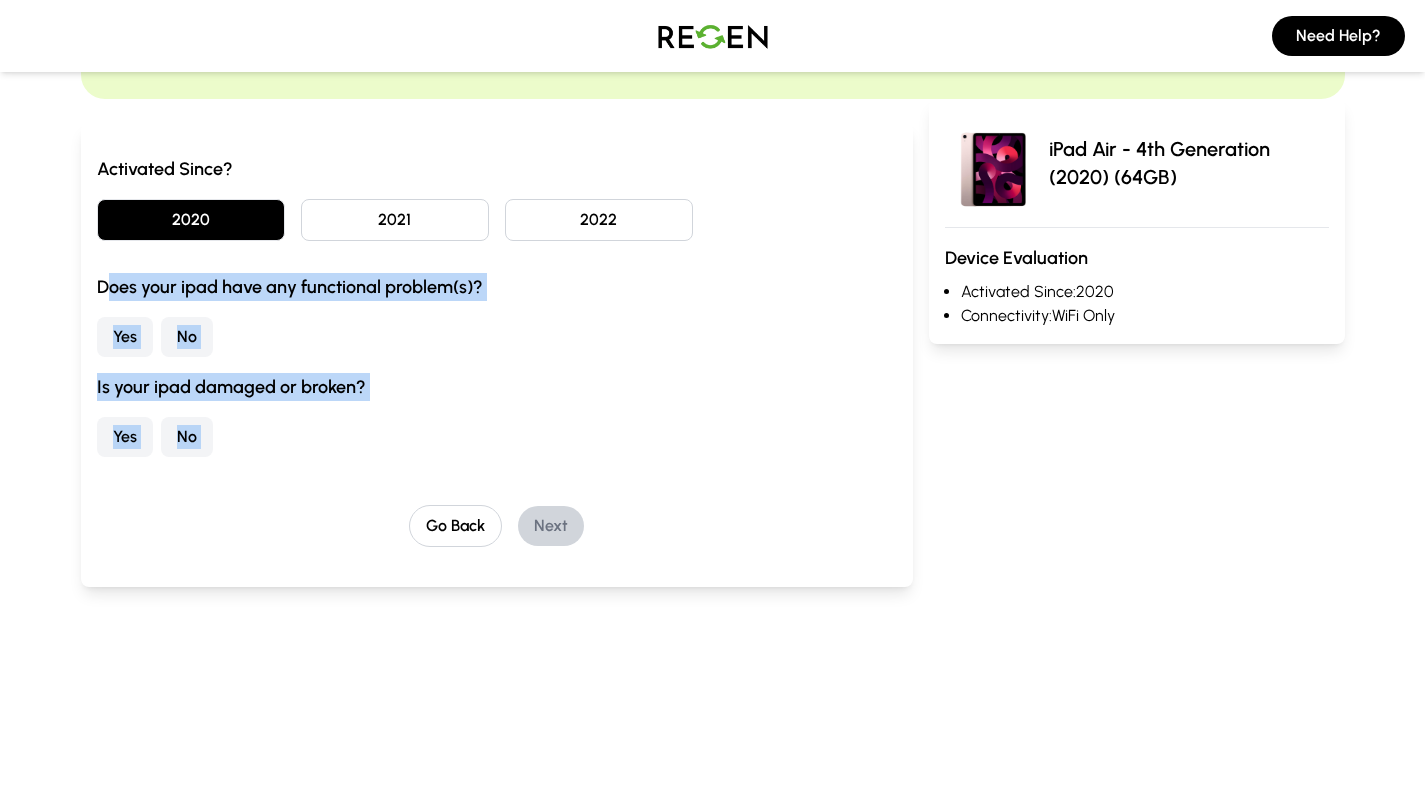 drag, startPoint x: 115, startPoint y: 301, endPoint x: 258, endPoint y: 465, distance: 217.58907 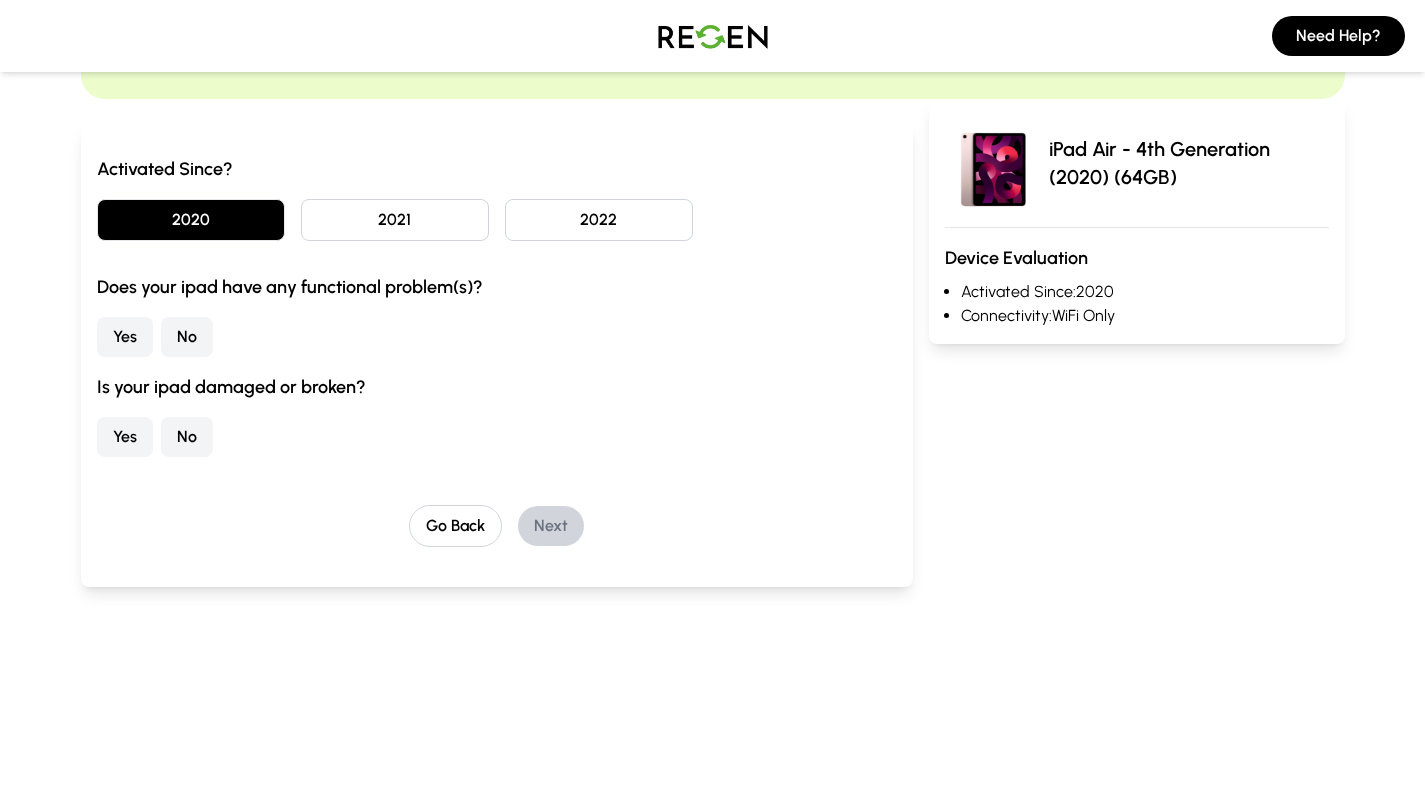 click on "No" at bounding box center [187, 337] 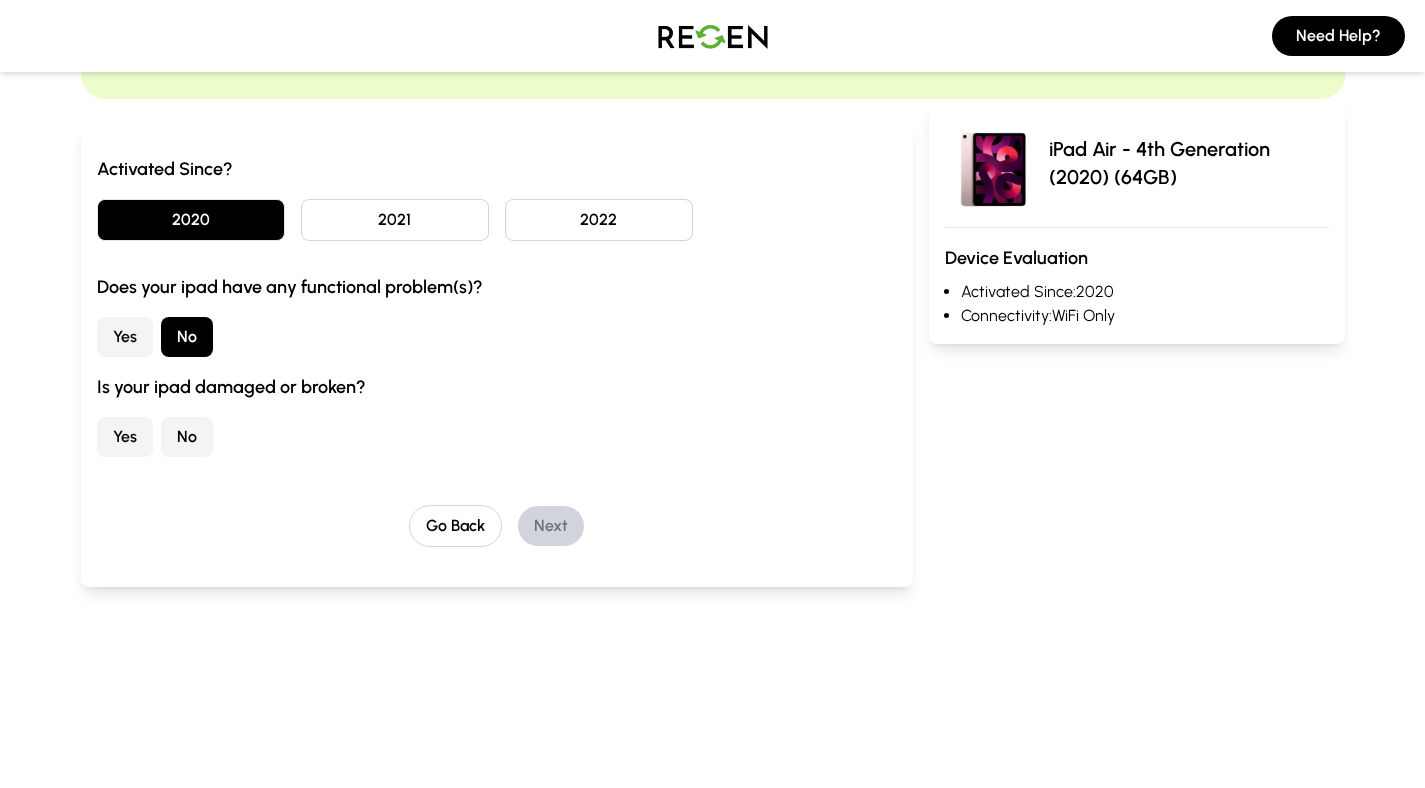 click on "No" at bounding box center [187, 437] 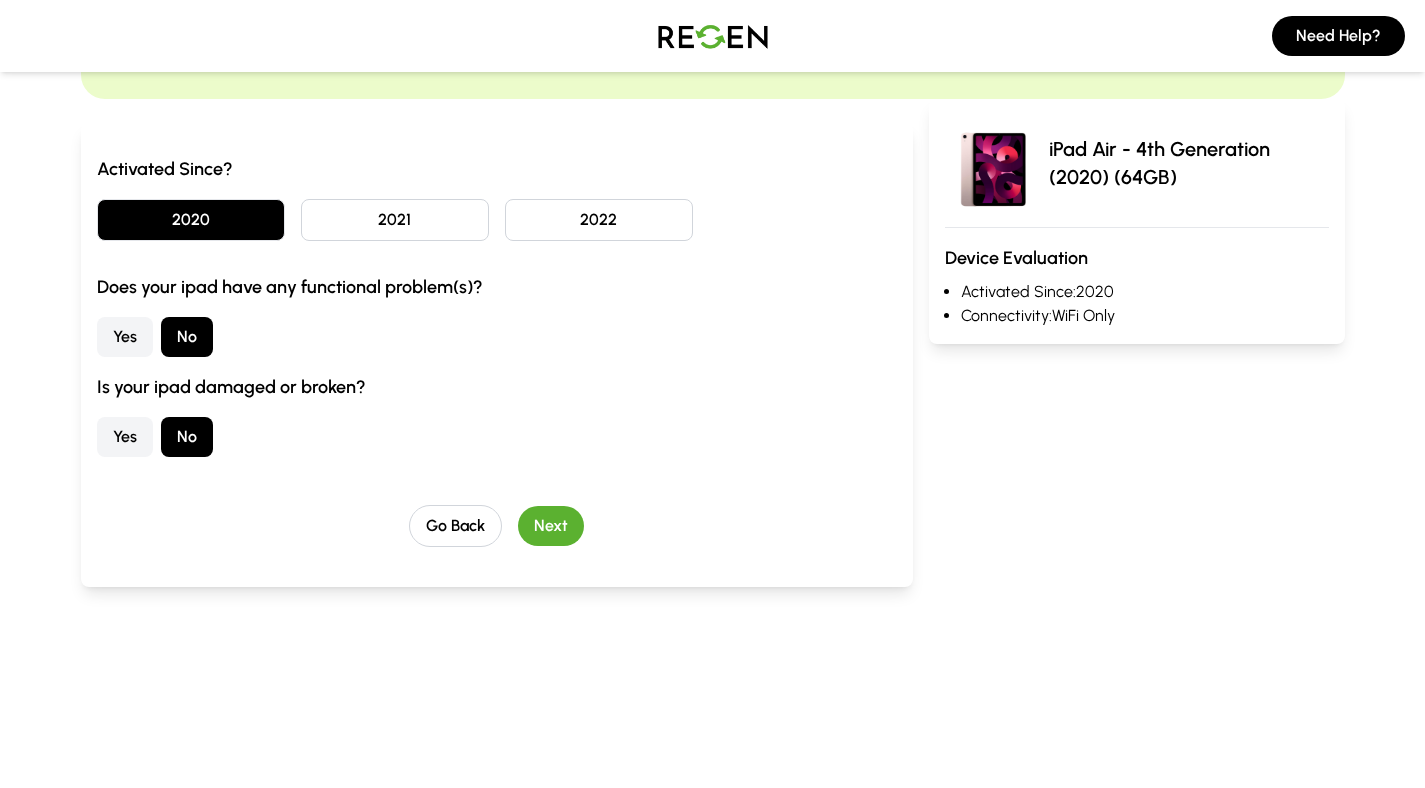 click on "Next" at bounding box center [551, 526] 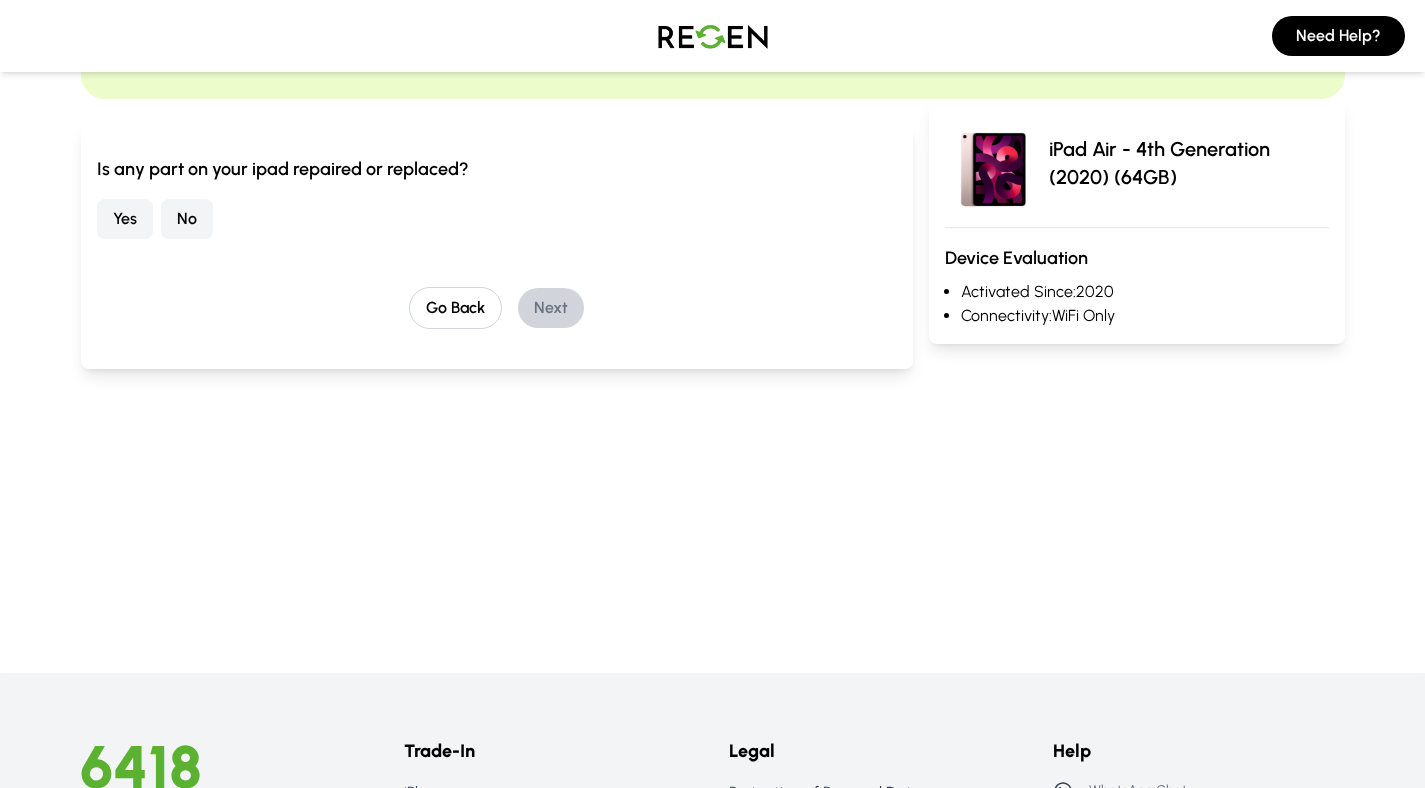 click on "No" at bounding box center (187, 219) 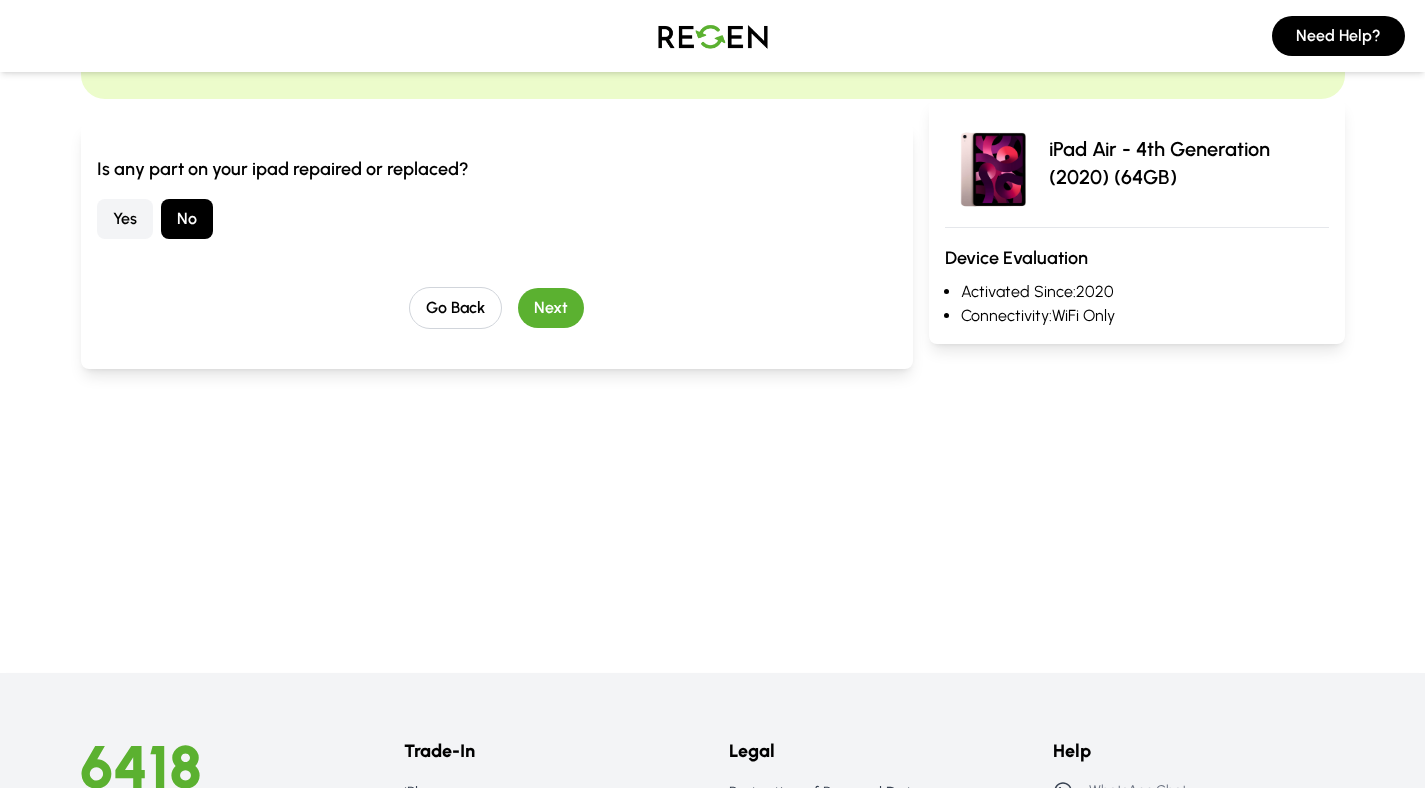 click on "Next" at bounding box center [551, 308] 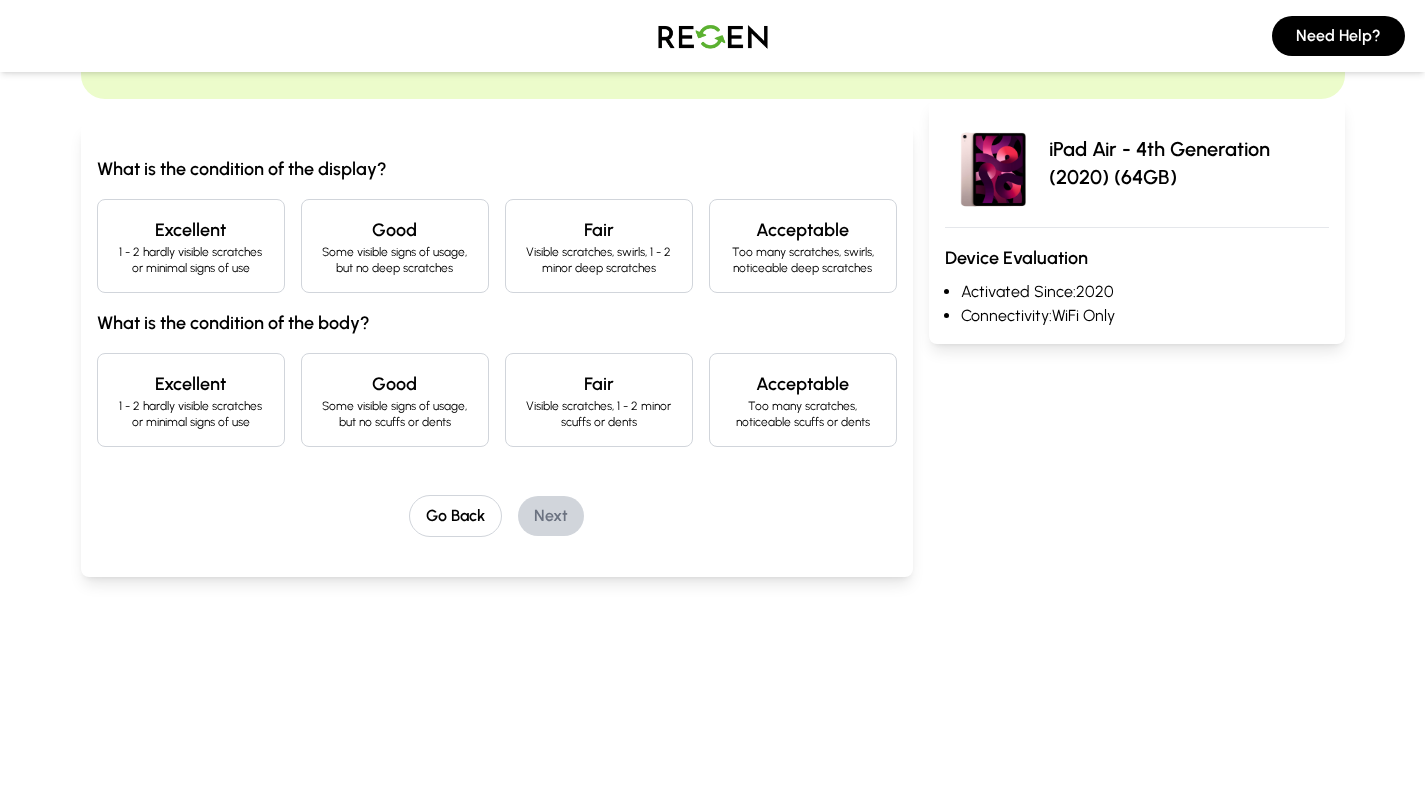 click on "Excellent" at bounding box center [191, 230] 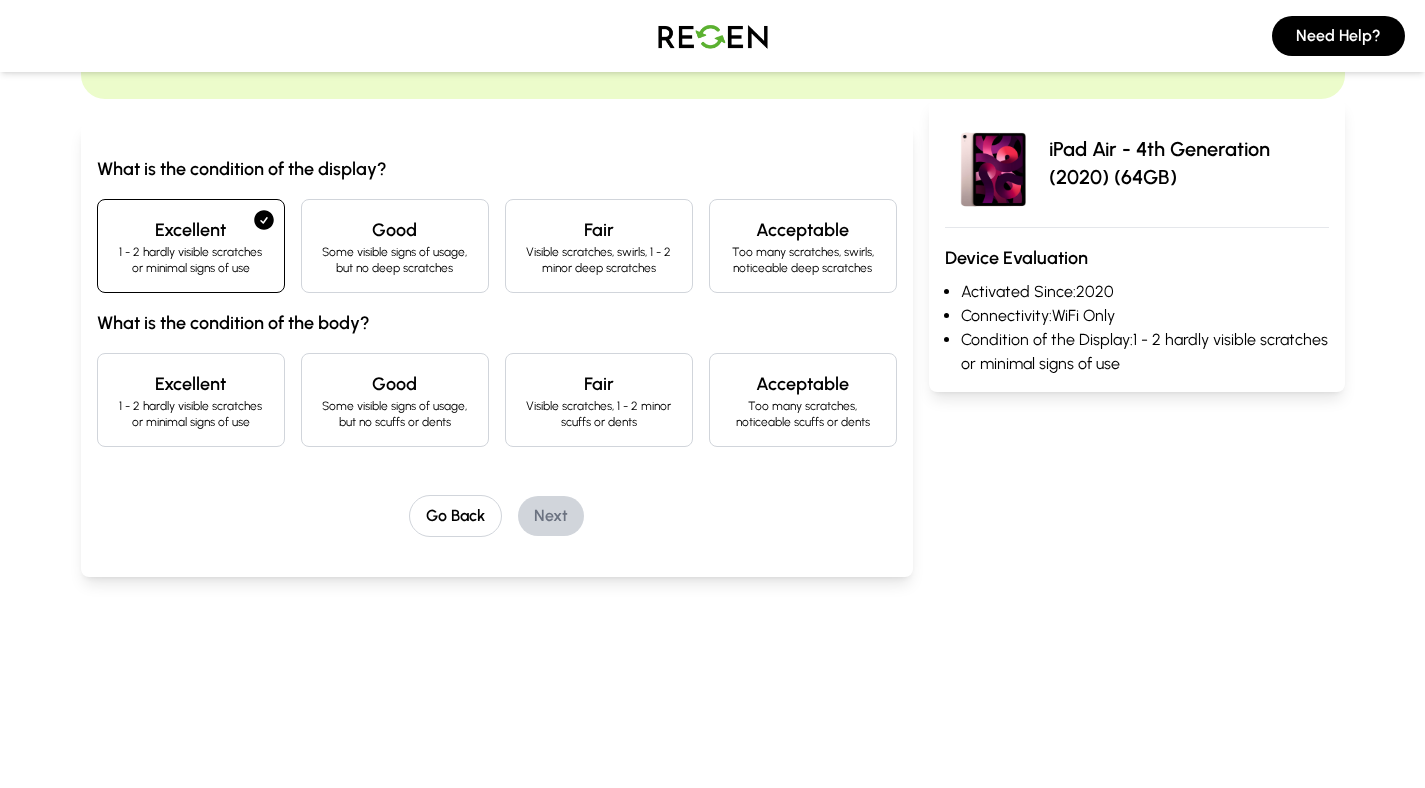 click on "Excellent" at bounding box center (191, 384) 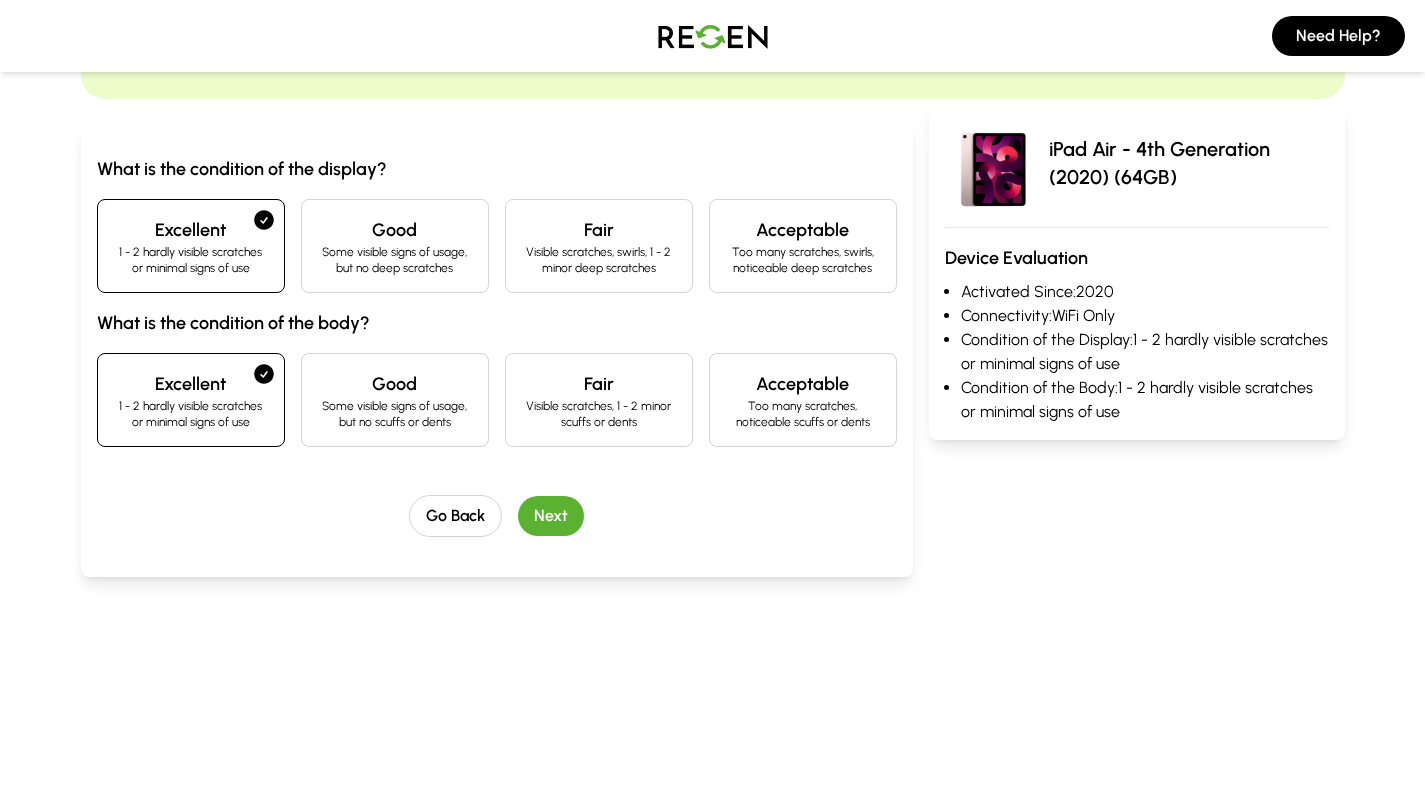 click on "Next" at bounding box center (551, 516) 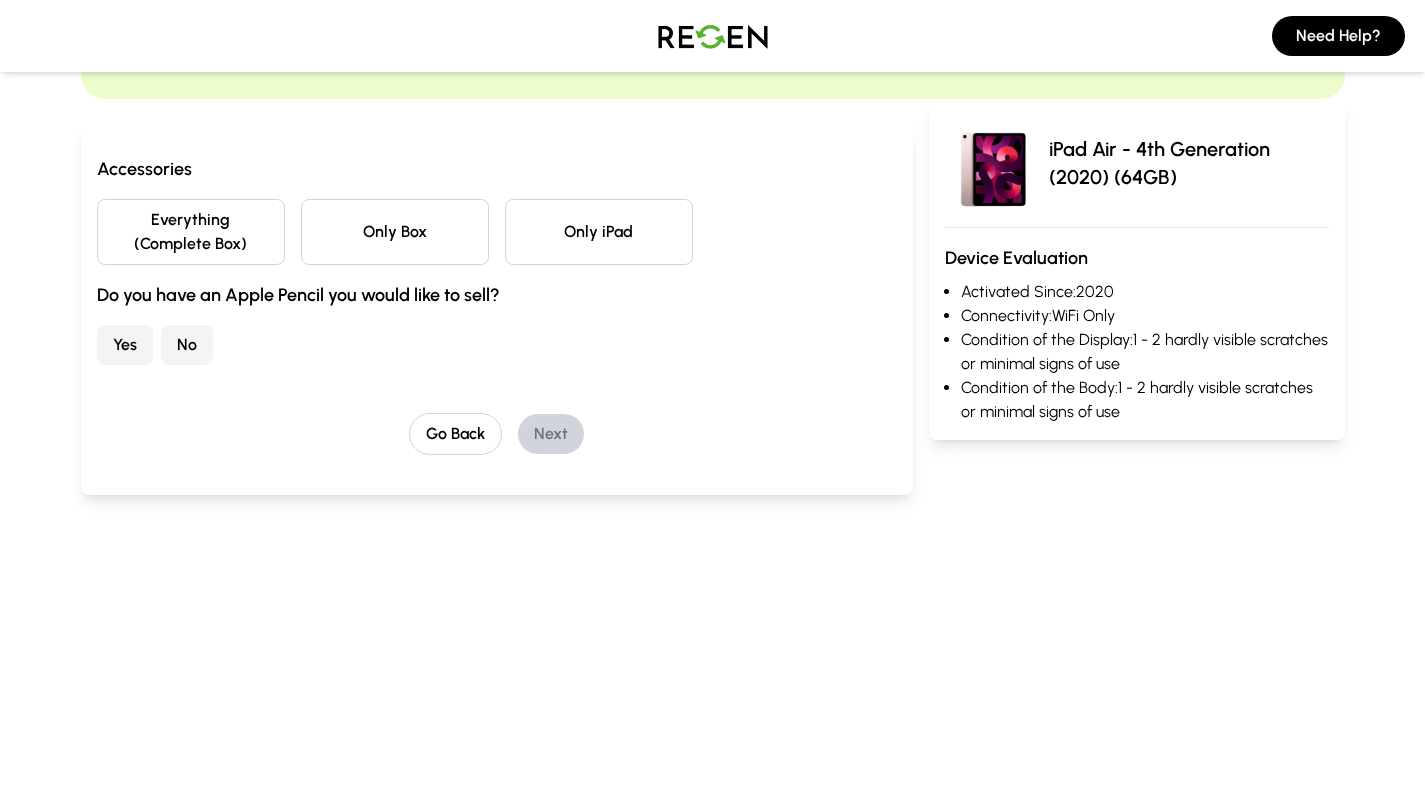 click on "Everything (Complete Box)" at bounding box center [191, 232] 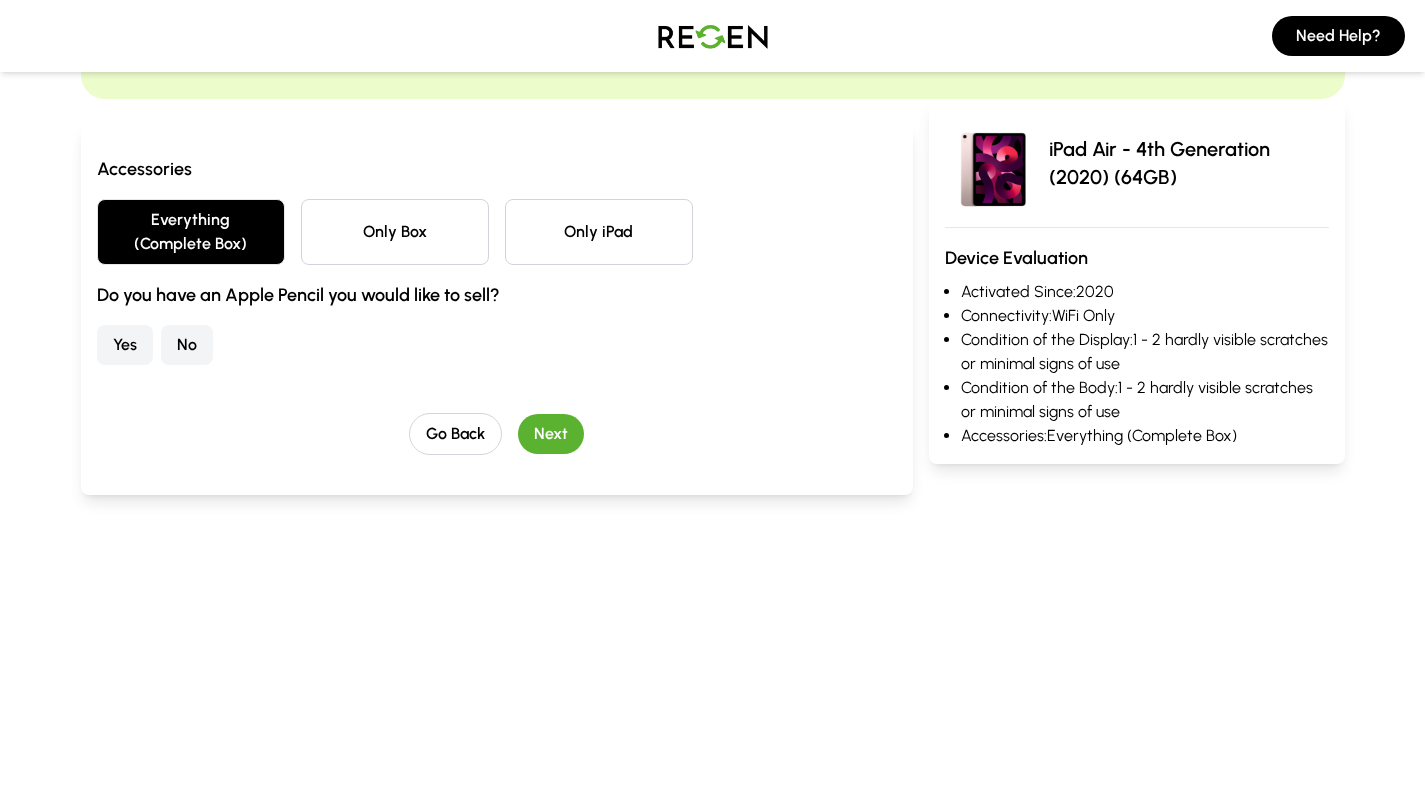 click on "Next" at bounding box center [551, 434] 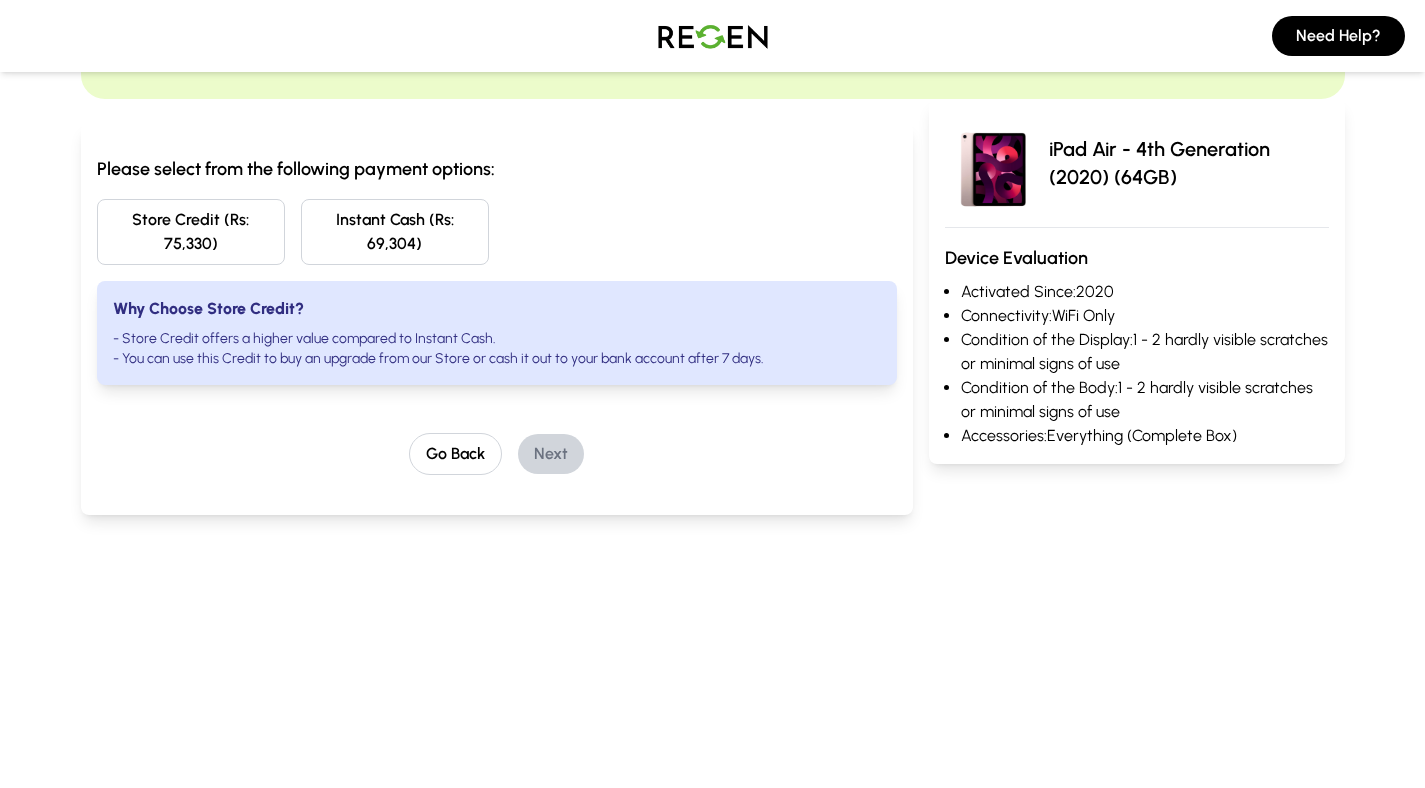 click on "Store Credit (Rs: 75,330)" at bounding box center [191, 232] 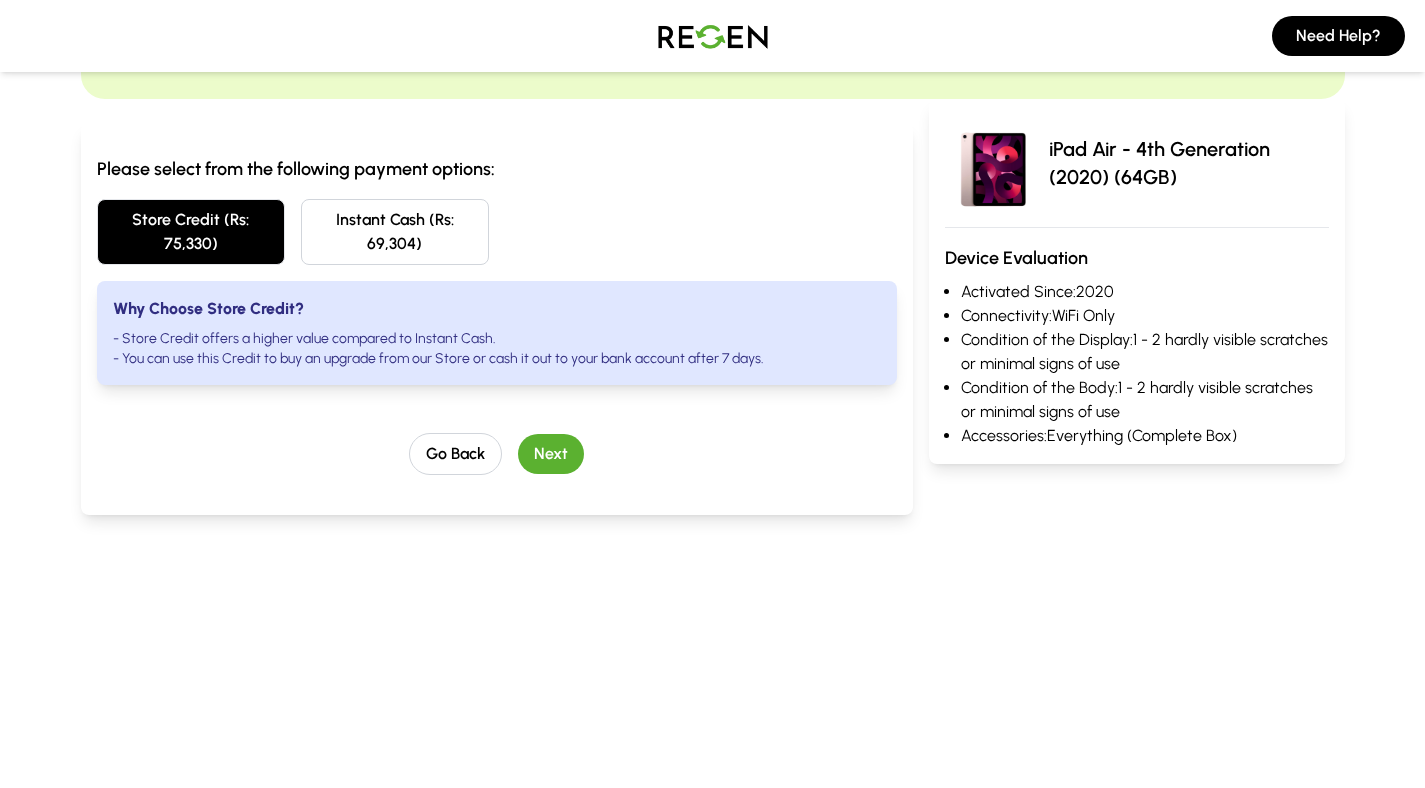click on "Next" at bounding box center (551, 454) 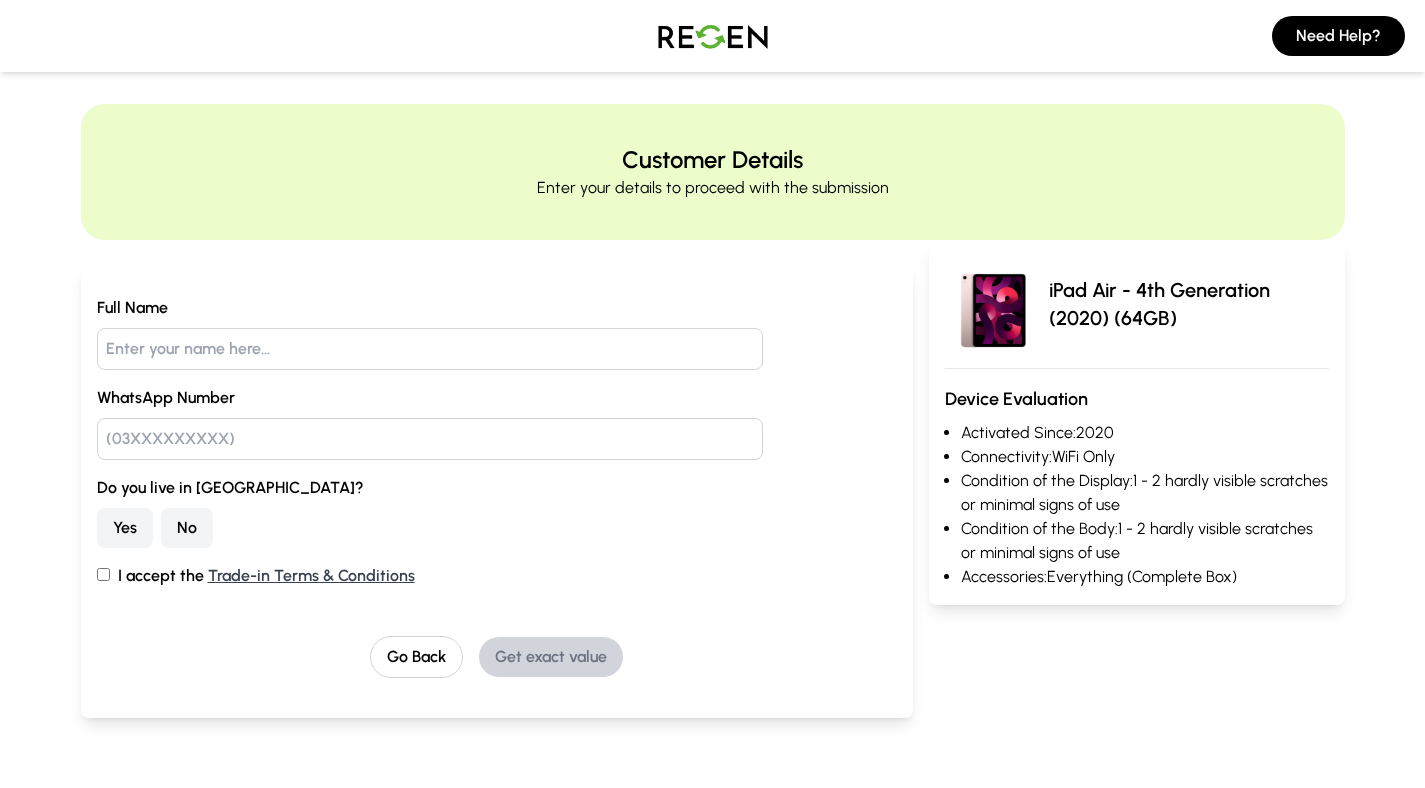 scroll, scrollTop: 0, scrollLeft: 0, axis: both 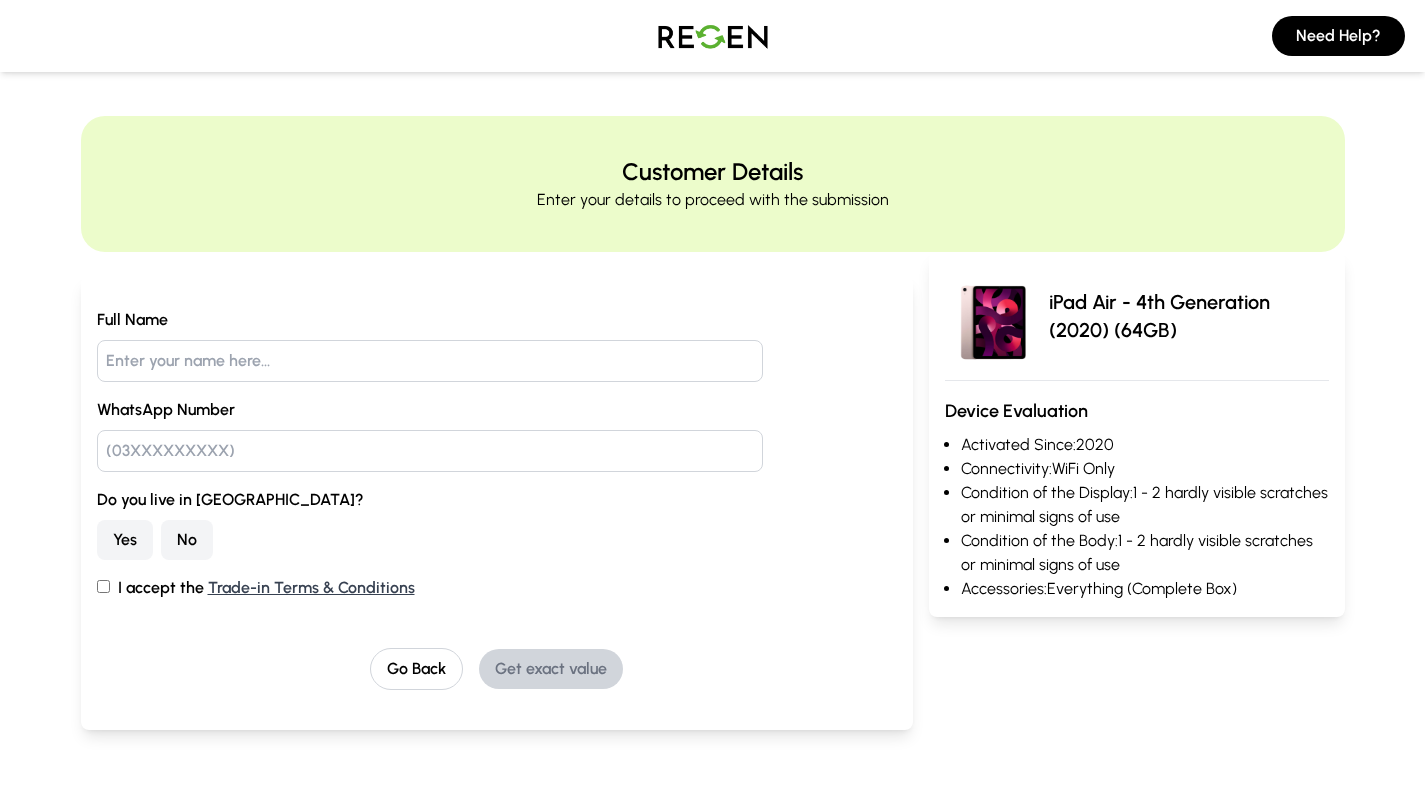 click on "No" at bounding box center (187, 540) 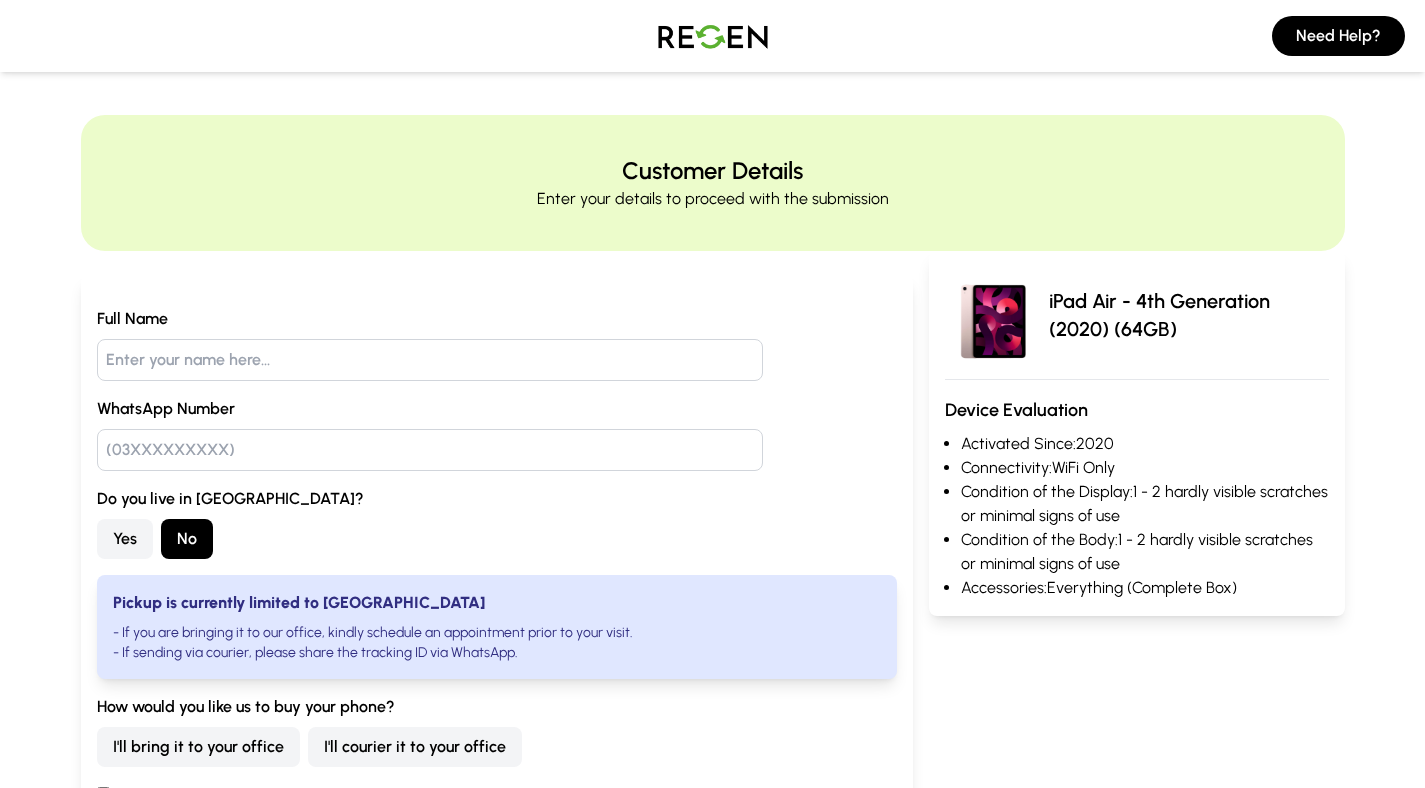 scroll, scrollTop: 280, scrollLeft: 0, axis: vertical 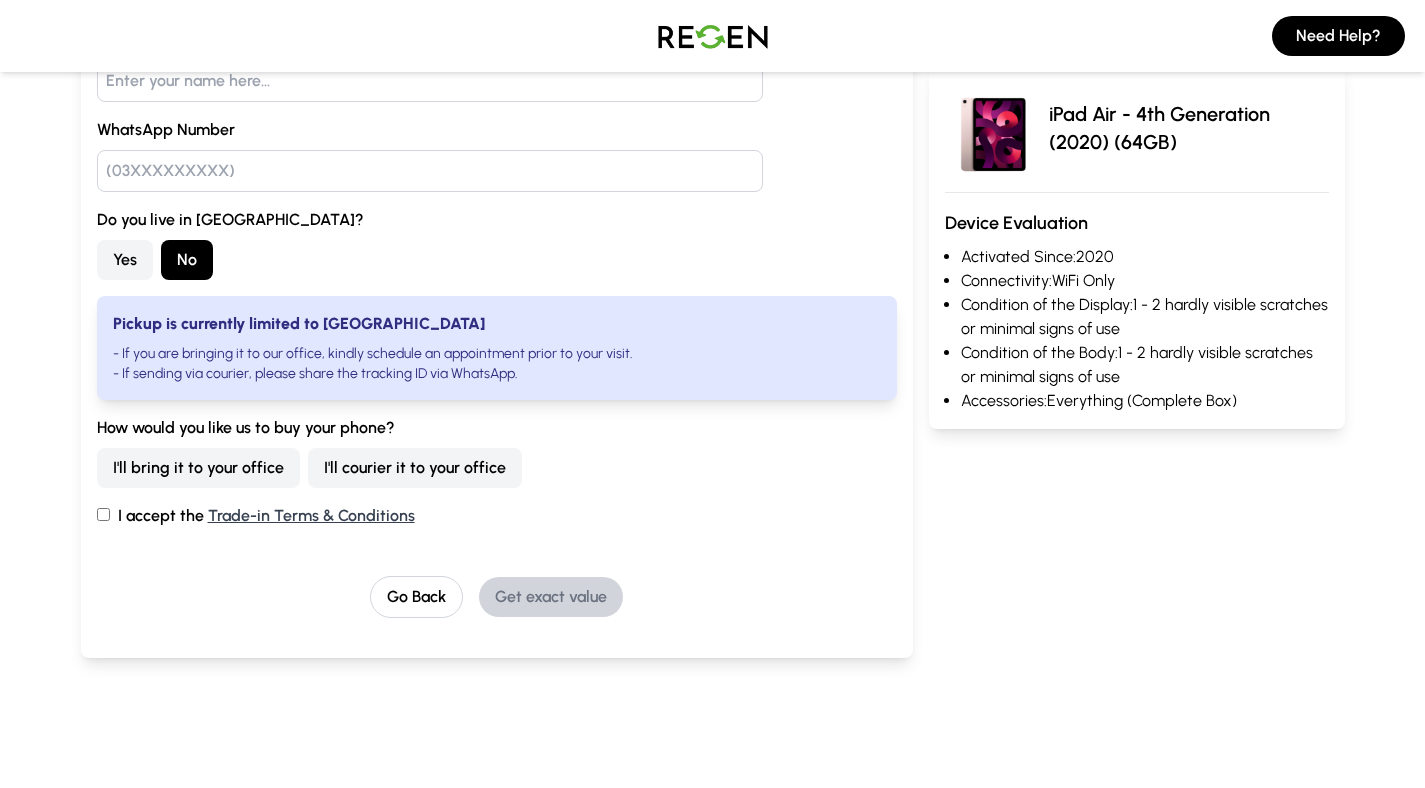 click on "I accept the   Trade-in Terms & Conditions" at bounding box center (103, 514) 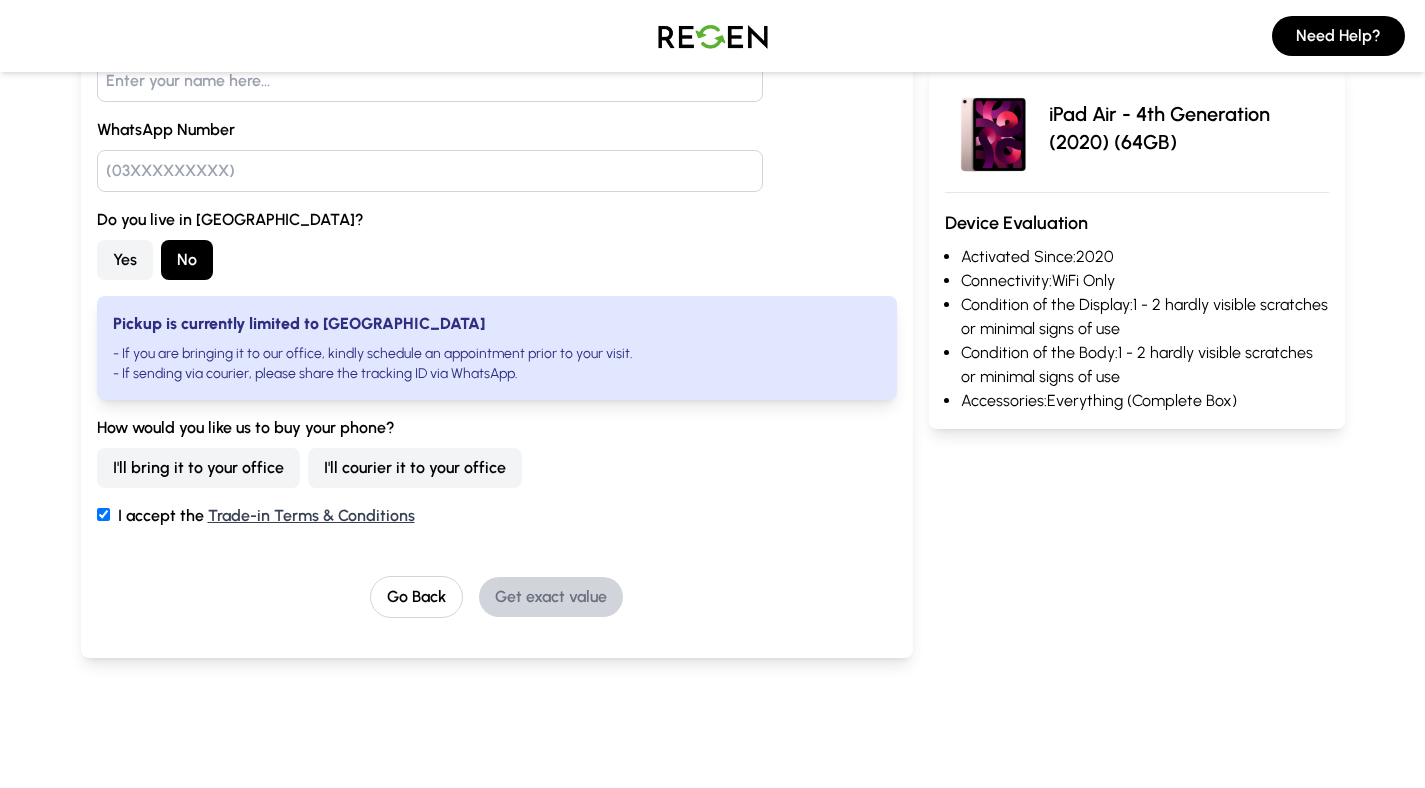 checkbox on "true" 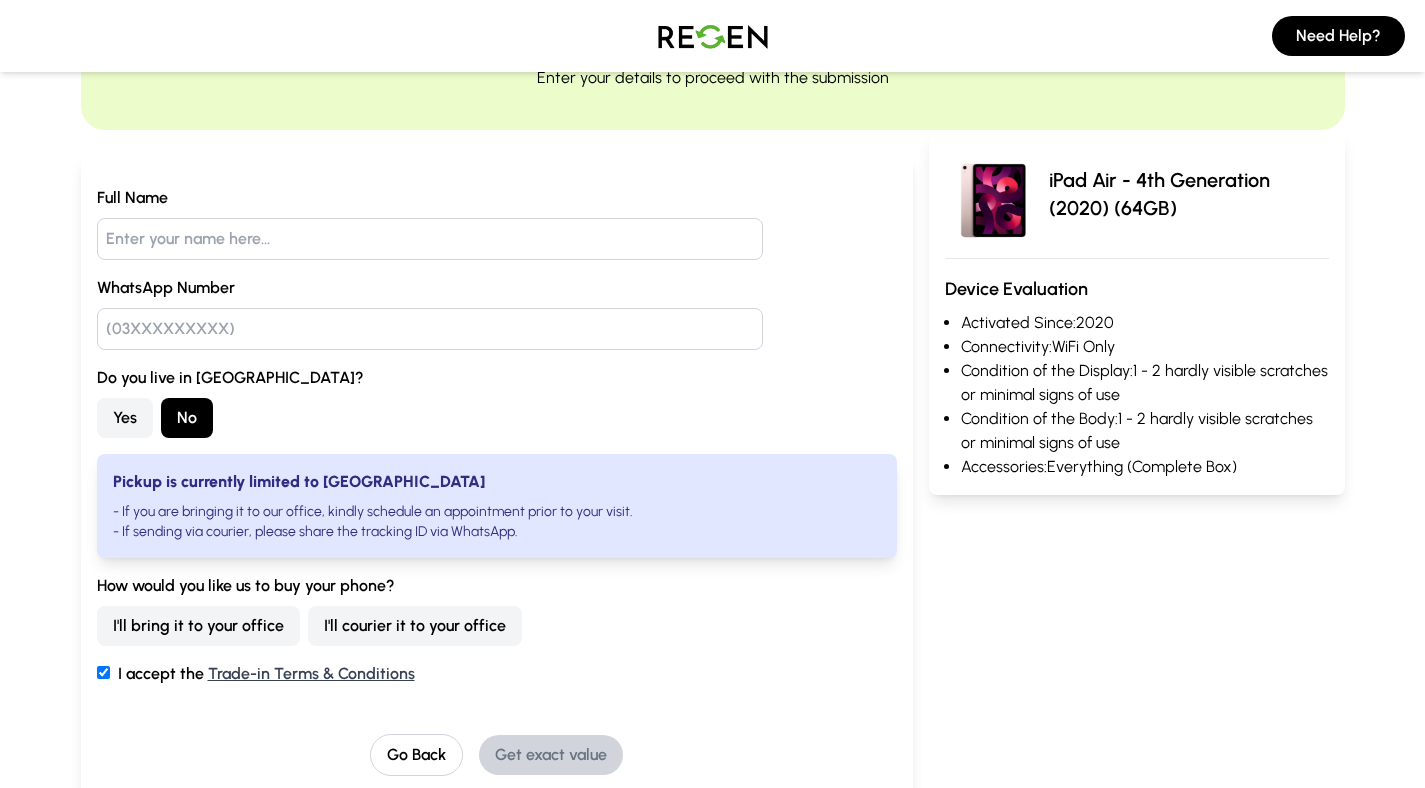 scroll, scrollTop: 0, scrollLeft: 0, axis: both 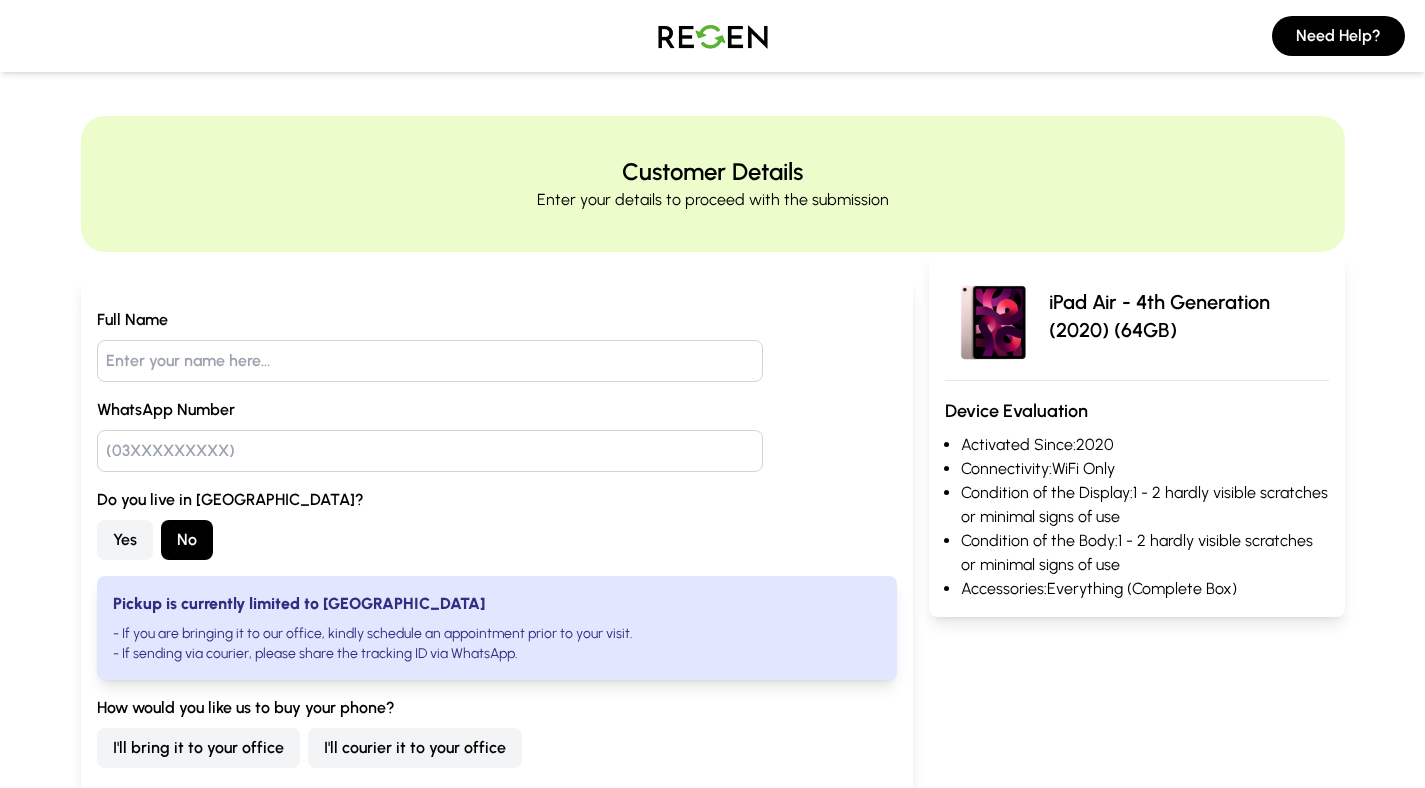 click at bounding box center [430, 361] 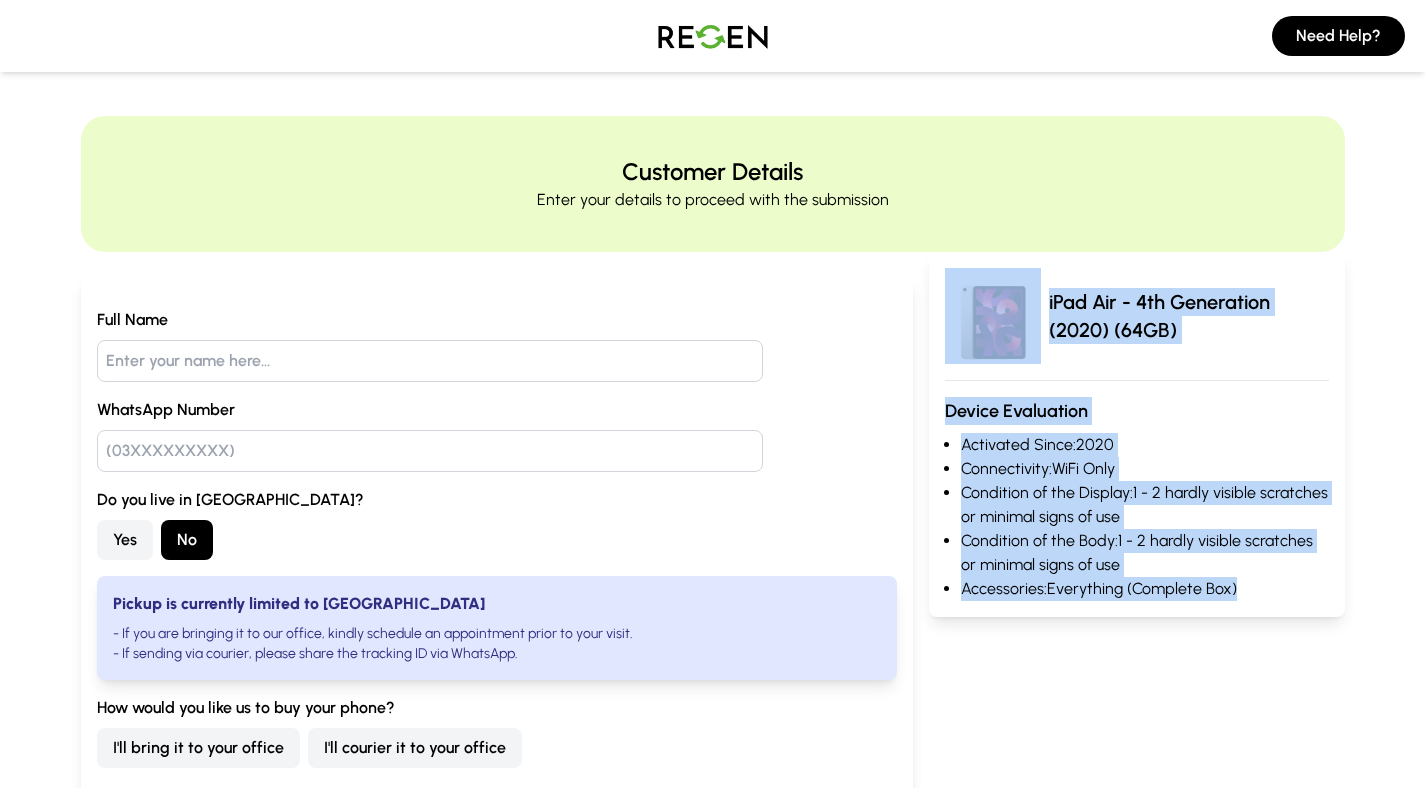 drag, startPoint x: 1043, startPoint y: 302, endPoint x: 1285, endPoint y: 608, distance: 390.12817 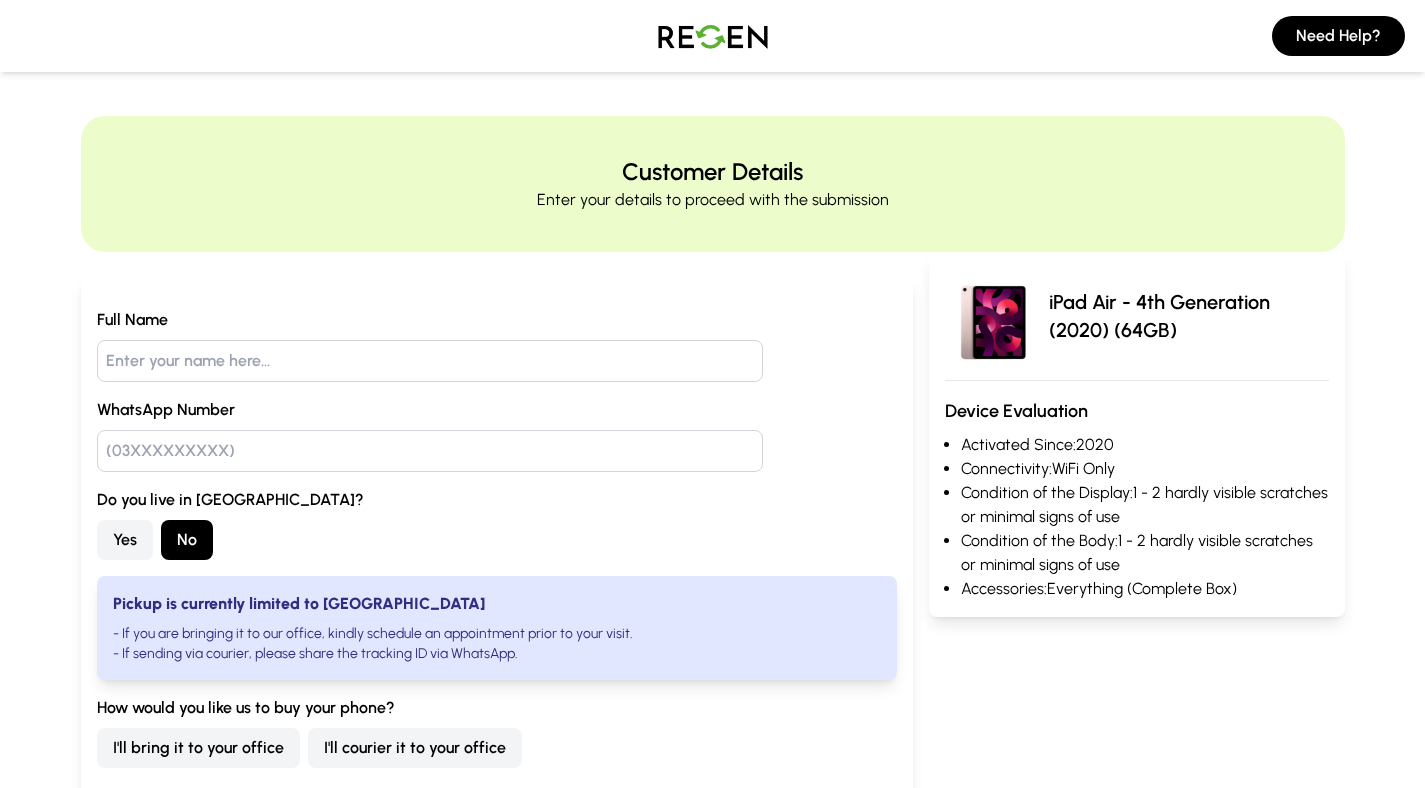 click on "Accessories:  Everything (Complete Box)" at bounding box center [1145, 589] 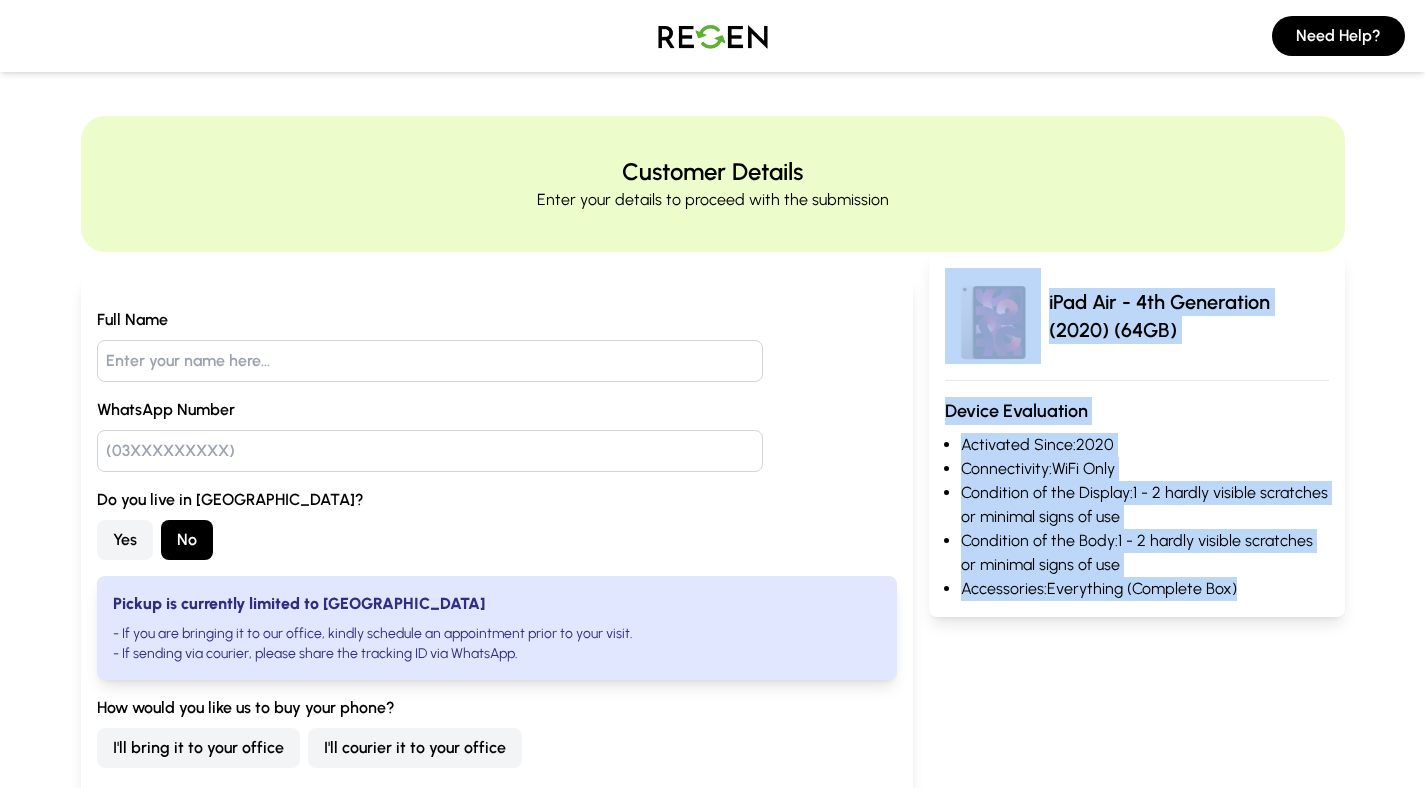 drag, startPoint x: 1254, startPoint y: 591, endPoint x: 1042, endPoint y: 285, distance: 372.26334 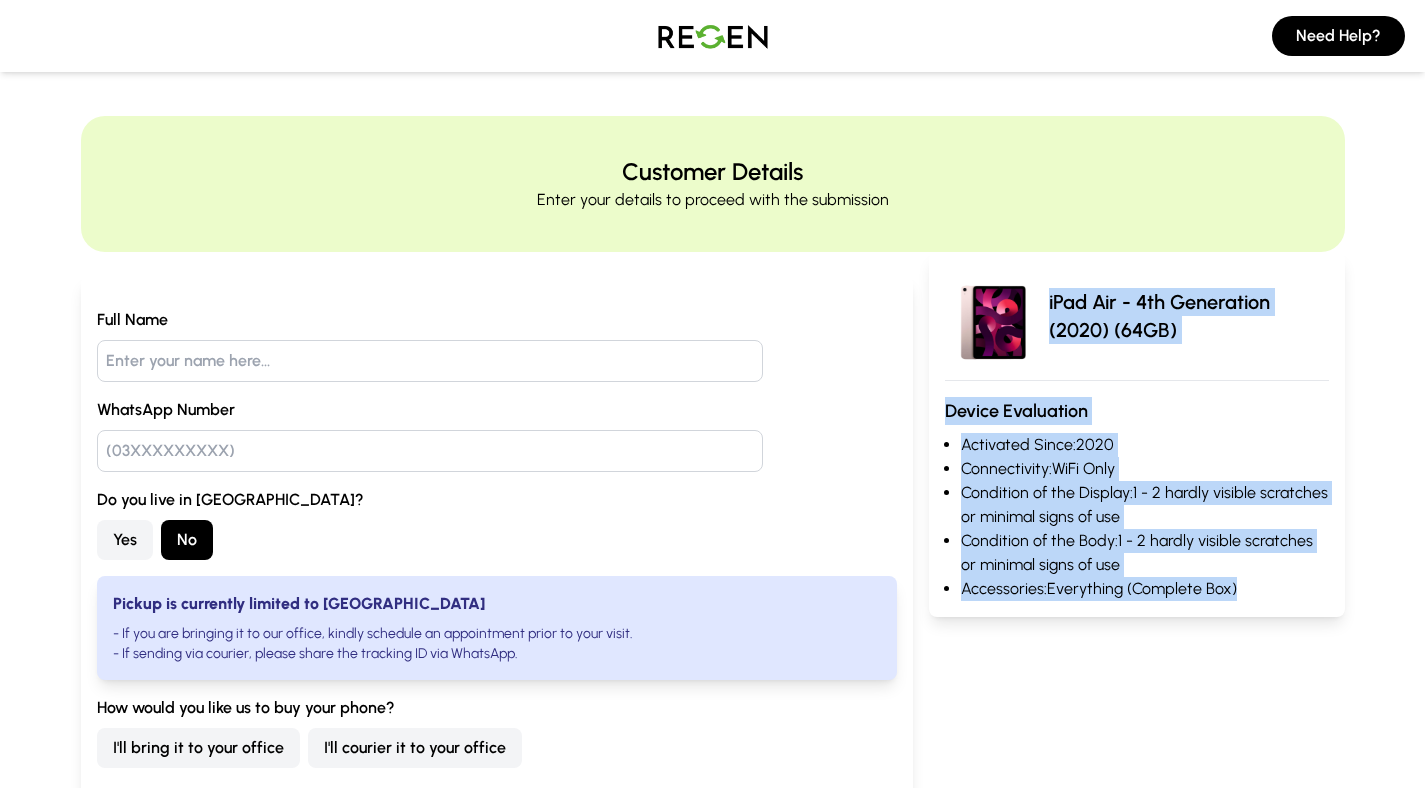 drag, startPoint x: 1047, startPoint y: 297, endPoint x: 1262, endPoint y: 585, distance: 359.40088 